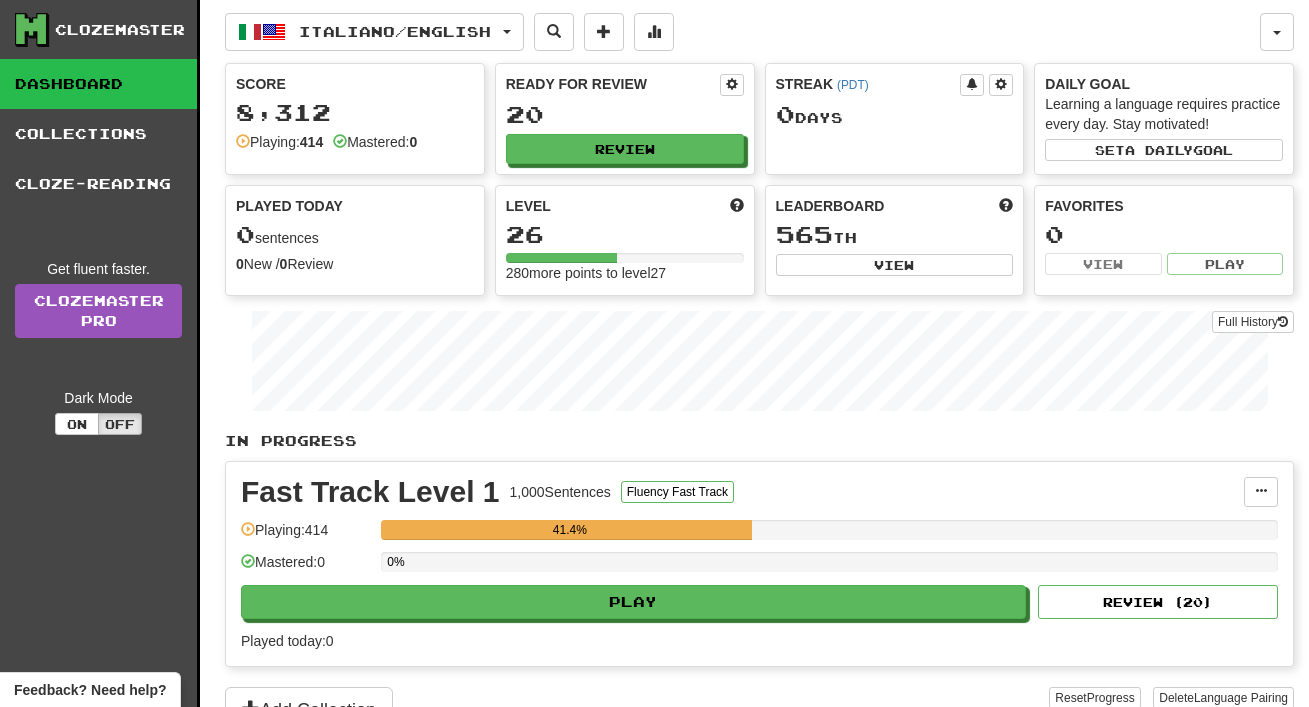 scroll, scrollTop: 0, scrollLeft: 0, axis: both 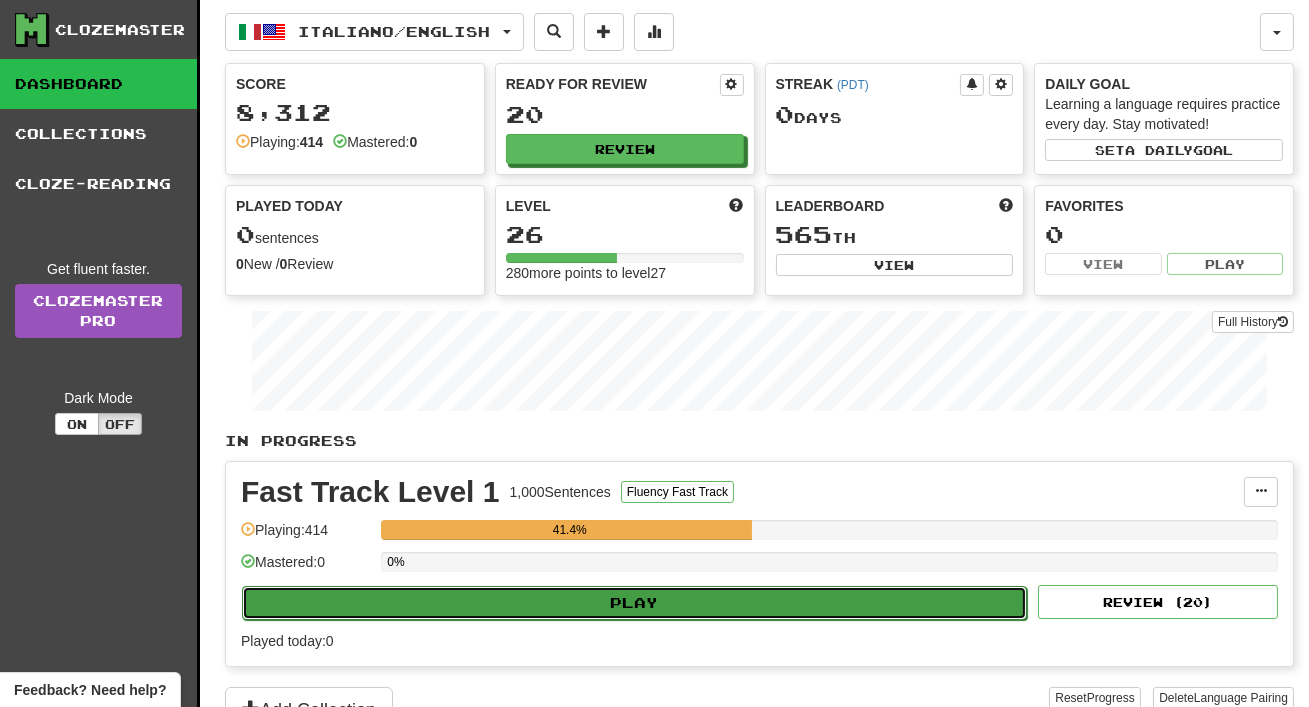 click on "Play" at bounding box center [634, 603] 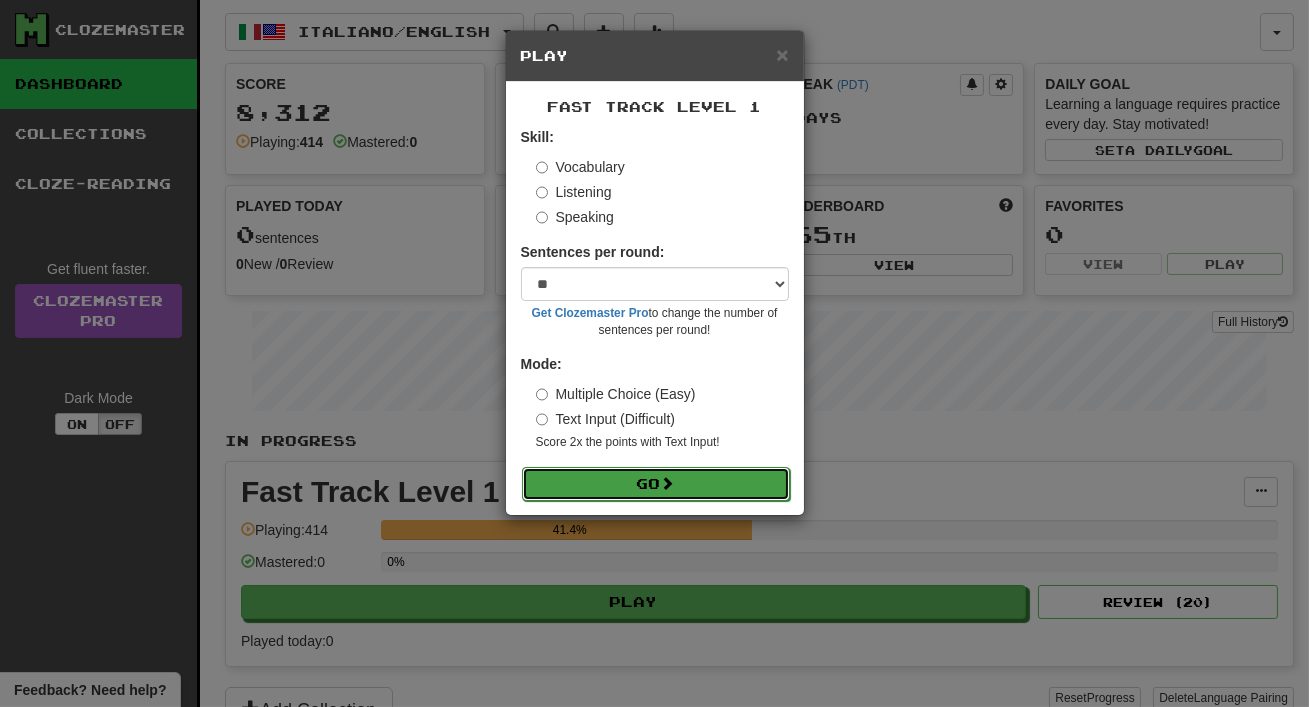 click on "Go" at bounding box center (656, 484) 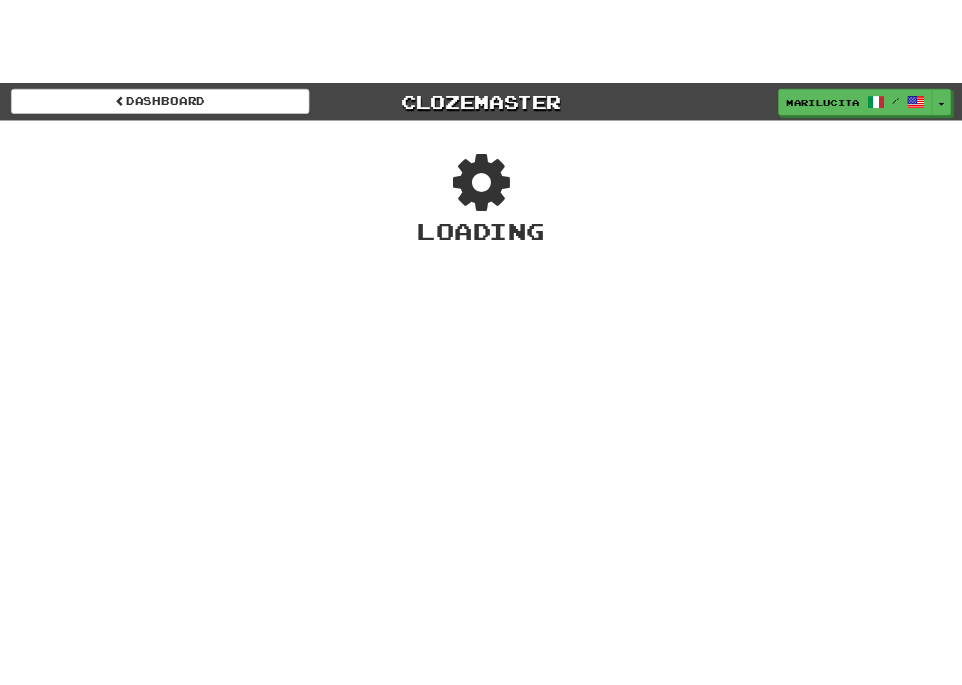 scroll, scrollTop: 0, scrollLeft: 0, axis: both 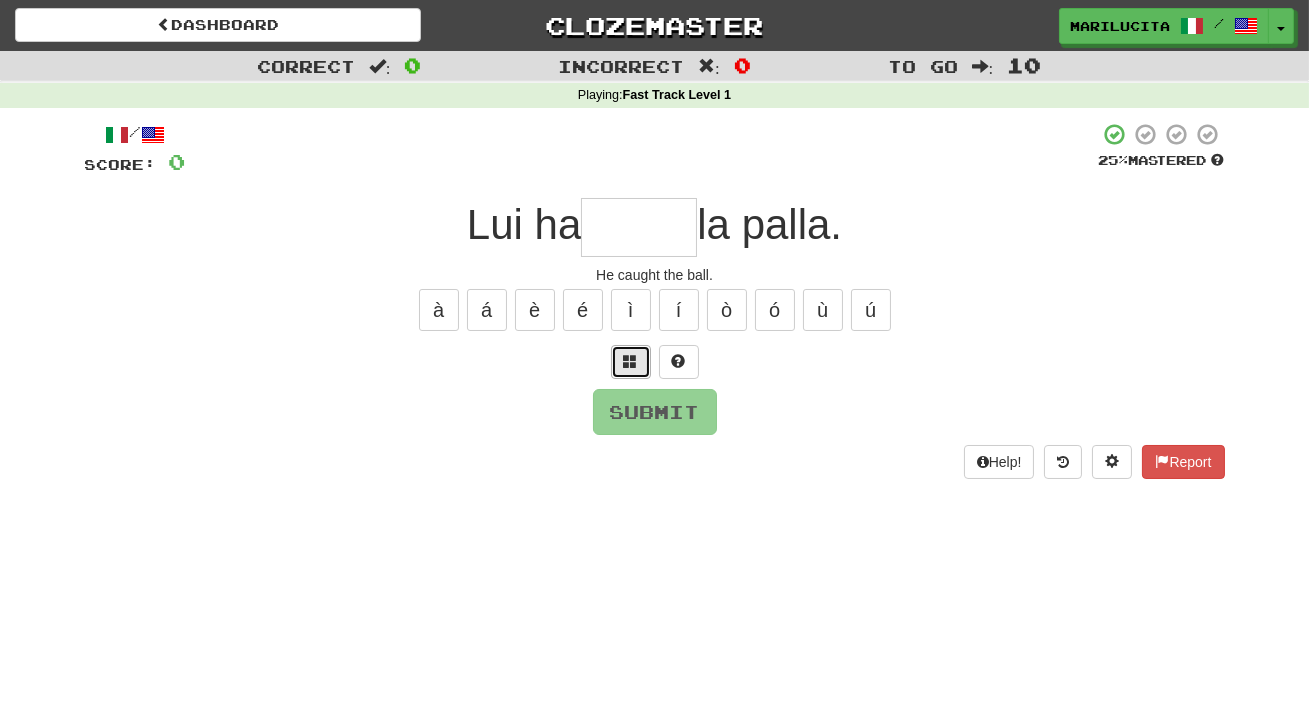 click at bounding box center (631, 361) 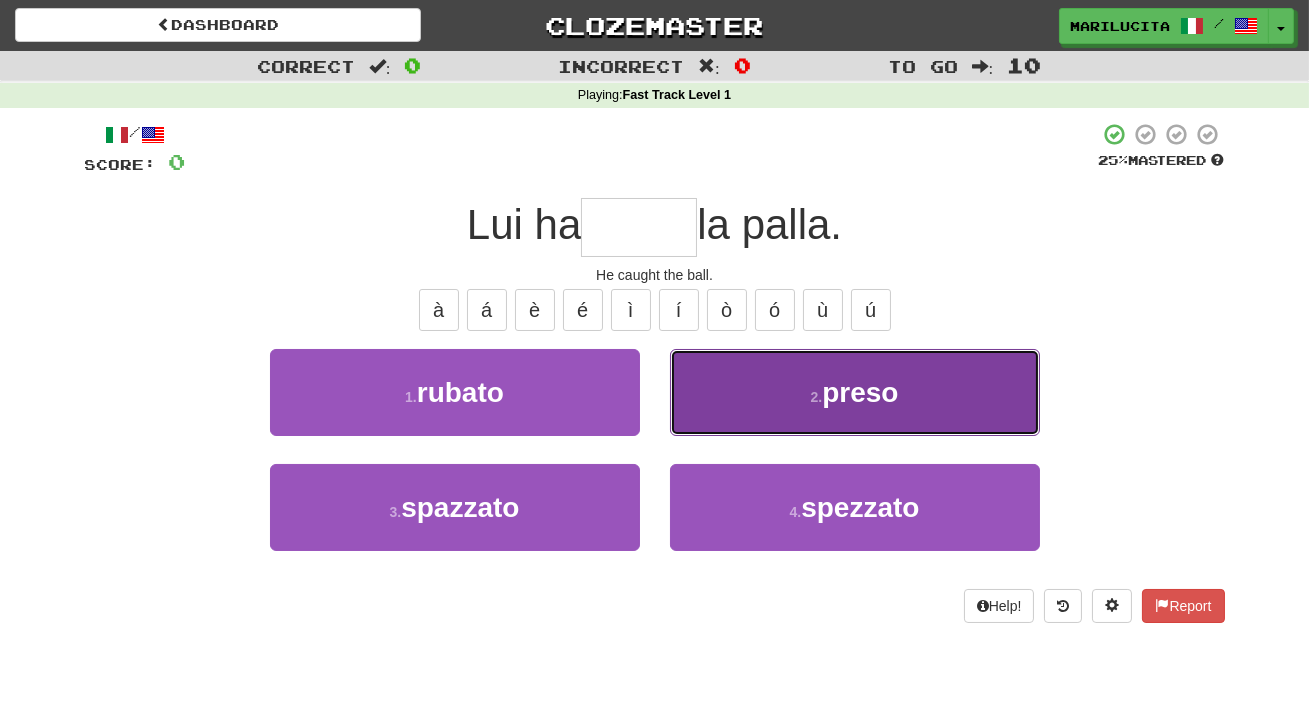 click on "2 .  preso" at bounding box center (855, 392) 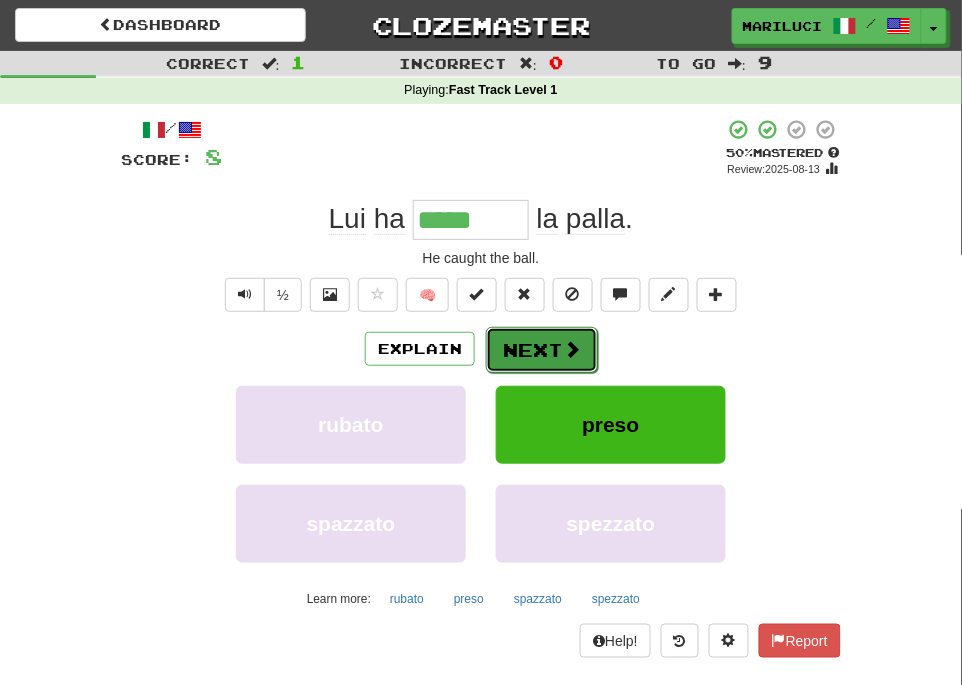 click on "Next" at bounding box center (542, 350) 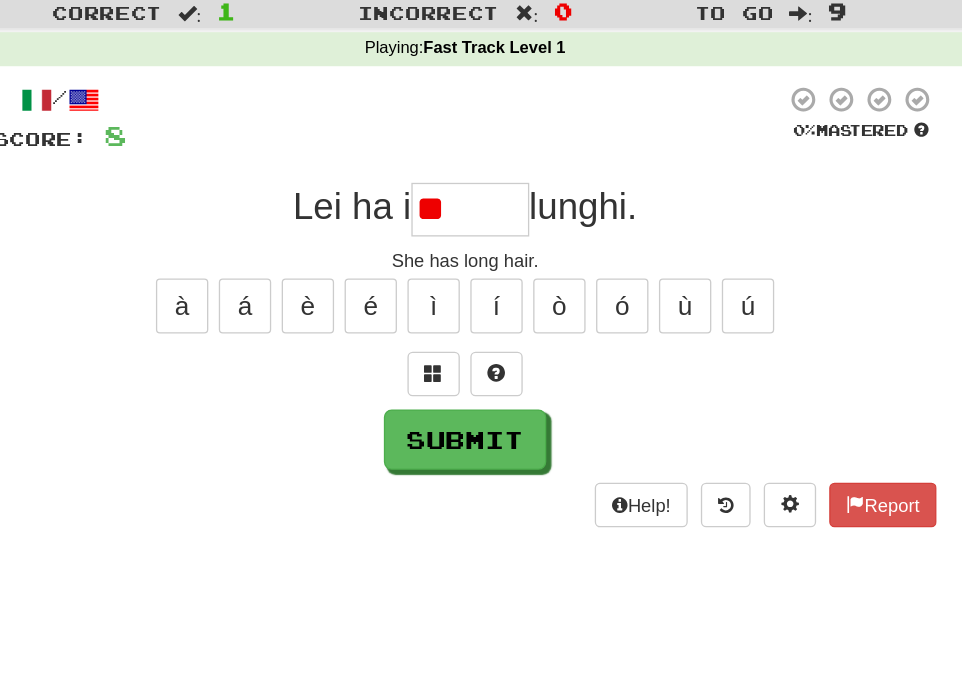 type on "*" 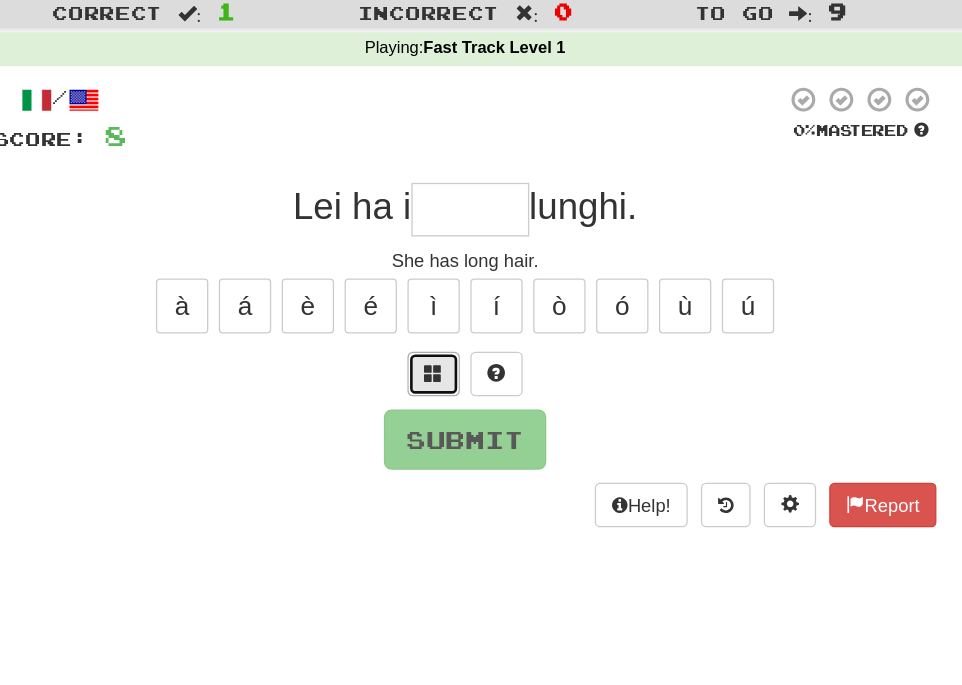 click at bounding box center [457, 338] 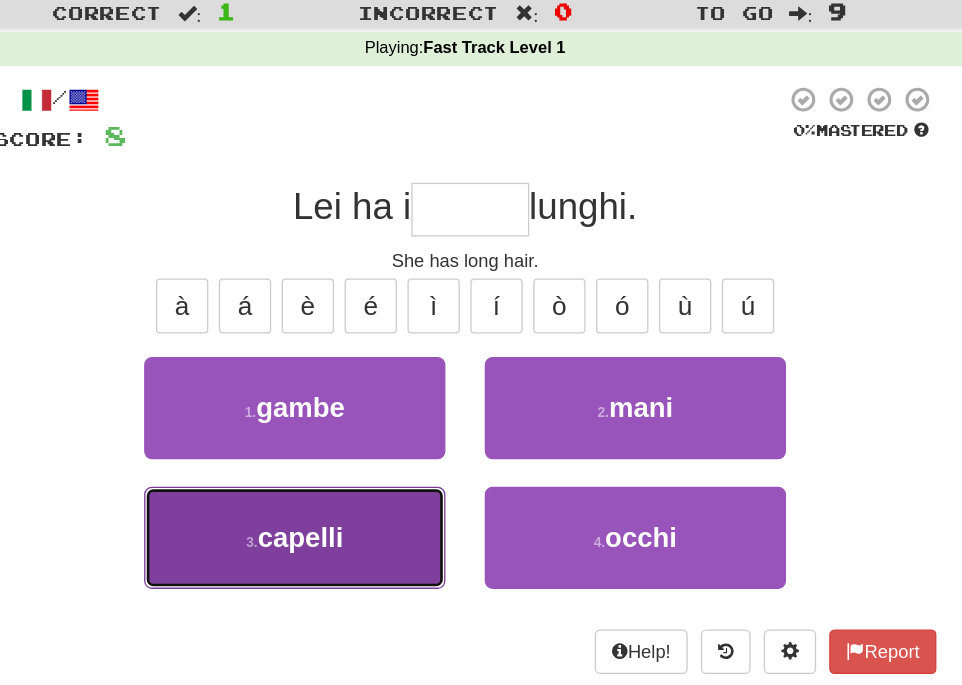 click on "3 .  capelli" at bounding box center (351, 464) 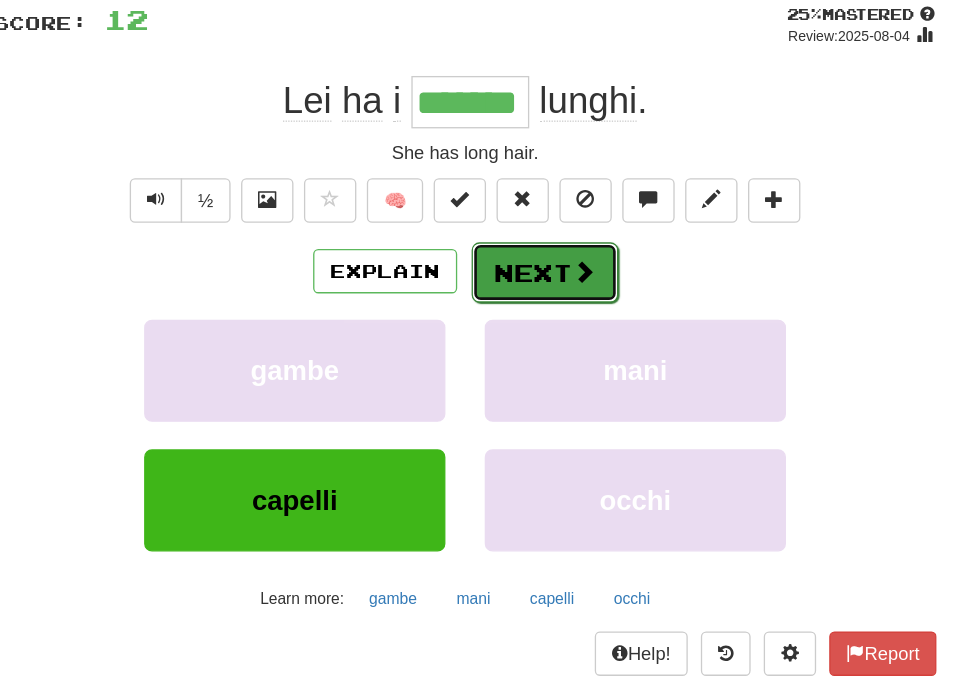 click on "Next" at bounding box center (542, 350) 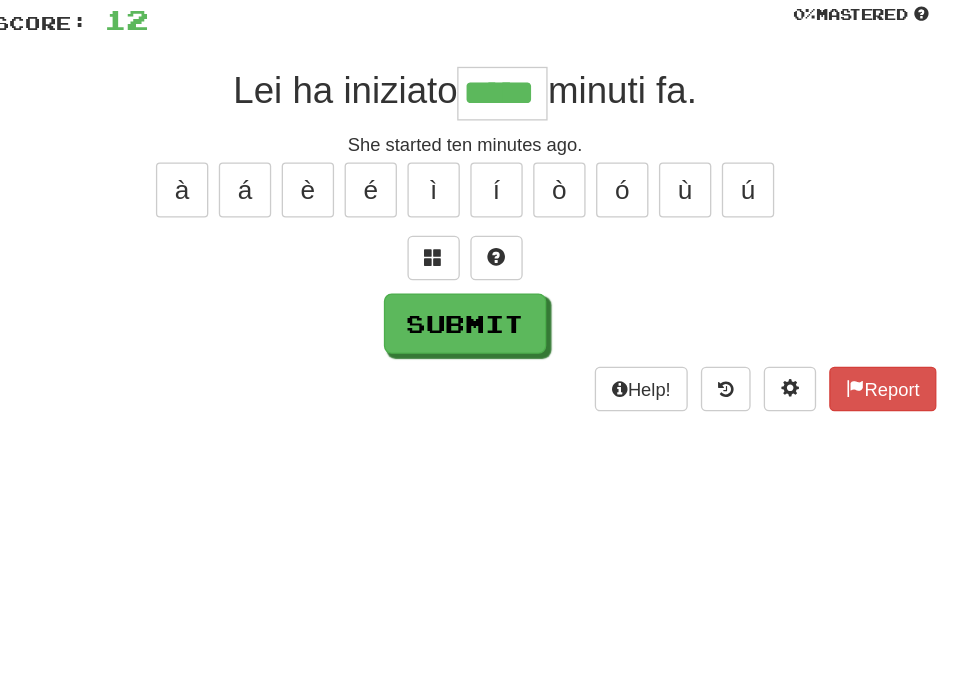 type on "*****" 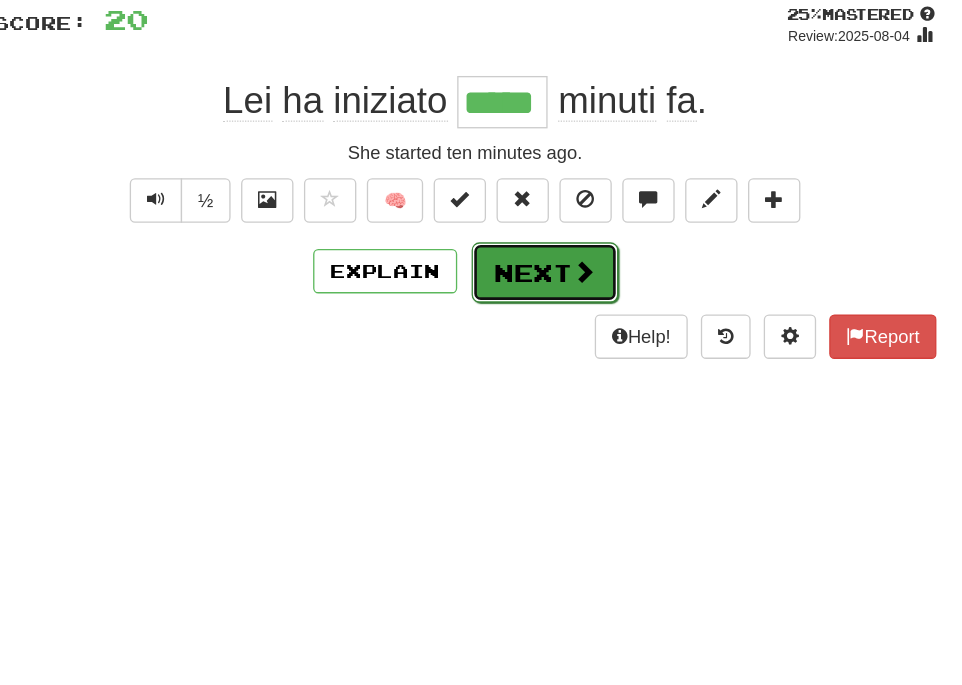 click on "Next" at bounding box center (542, 350) 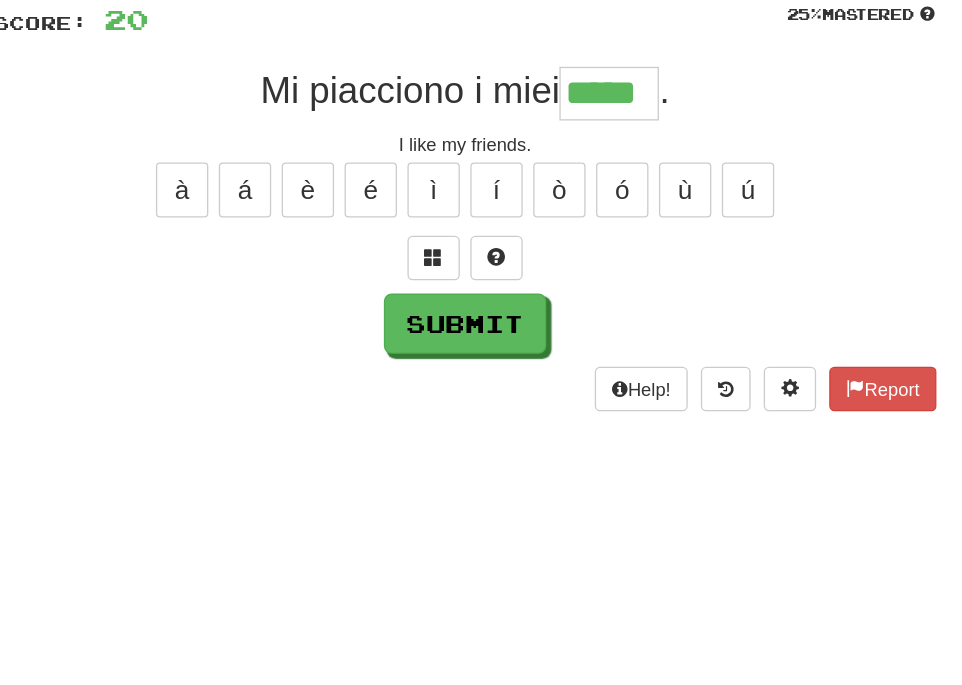 type on "*****" 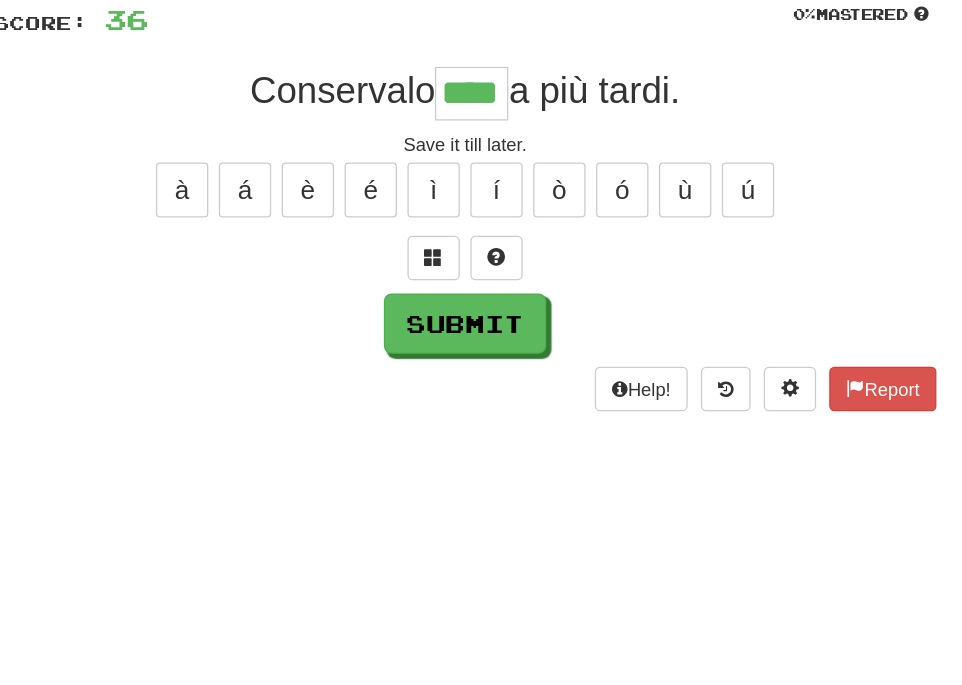 type on "****" 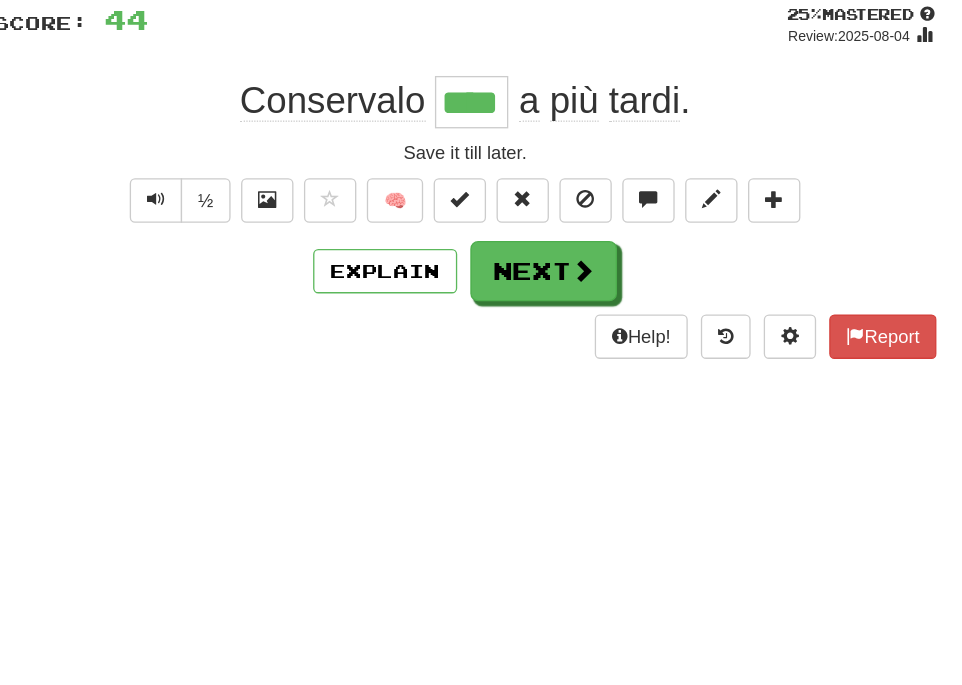click on "Explain Next" at bounding box center [481, 349] 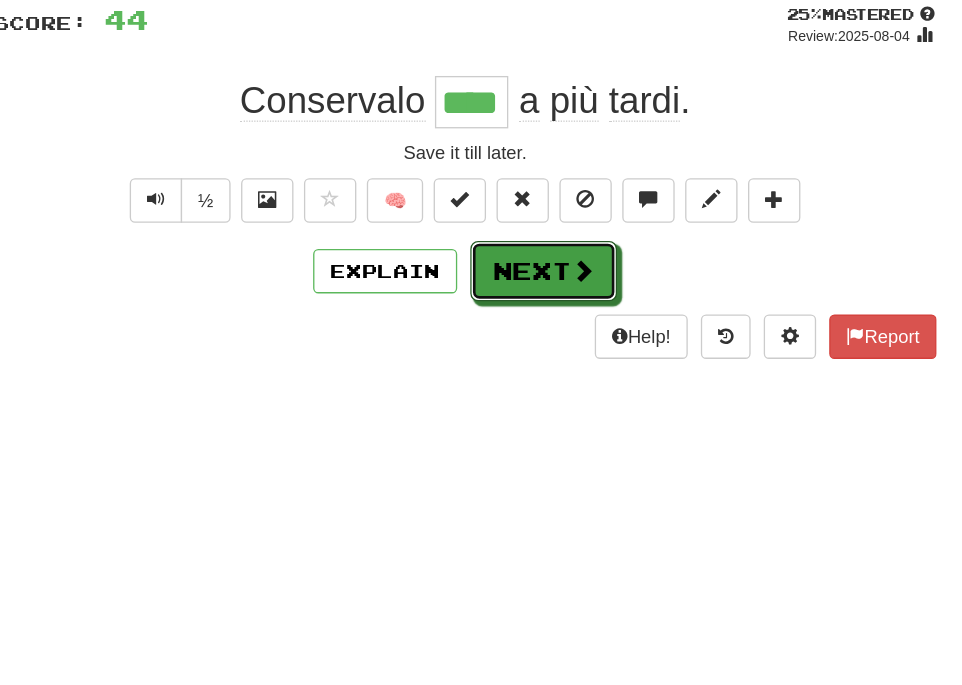click on "Next" at bounding box center (541, 349) 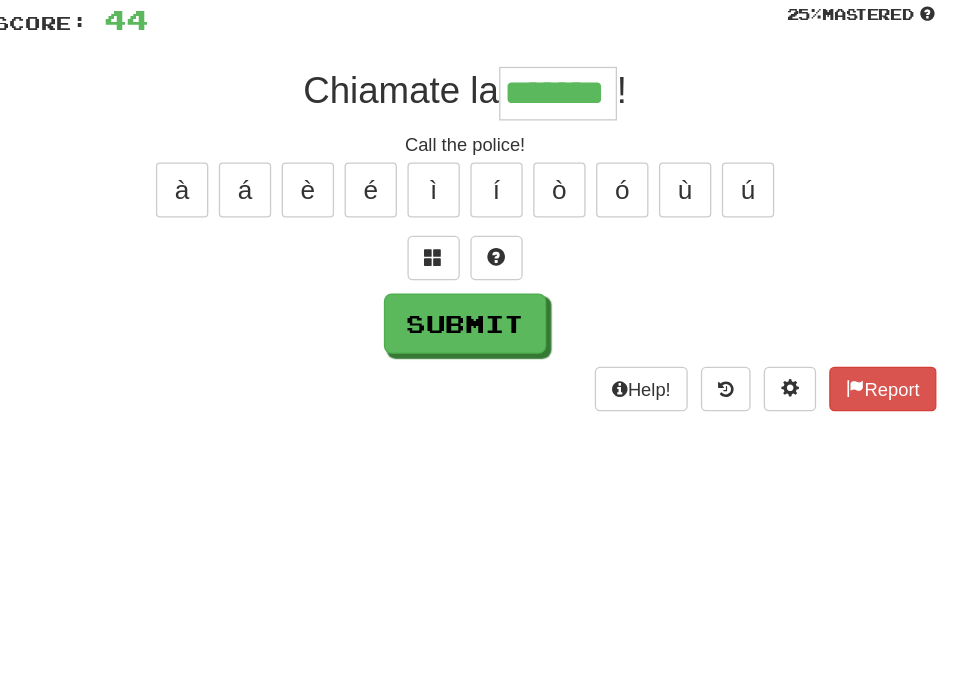 type on "*******" 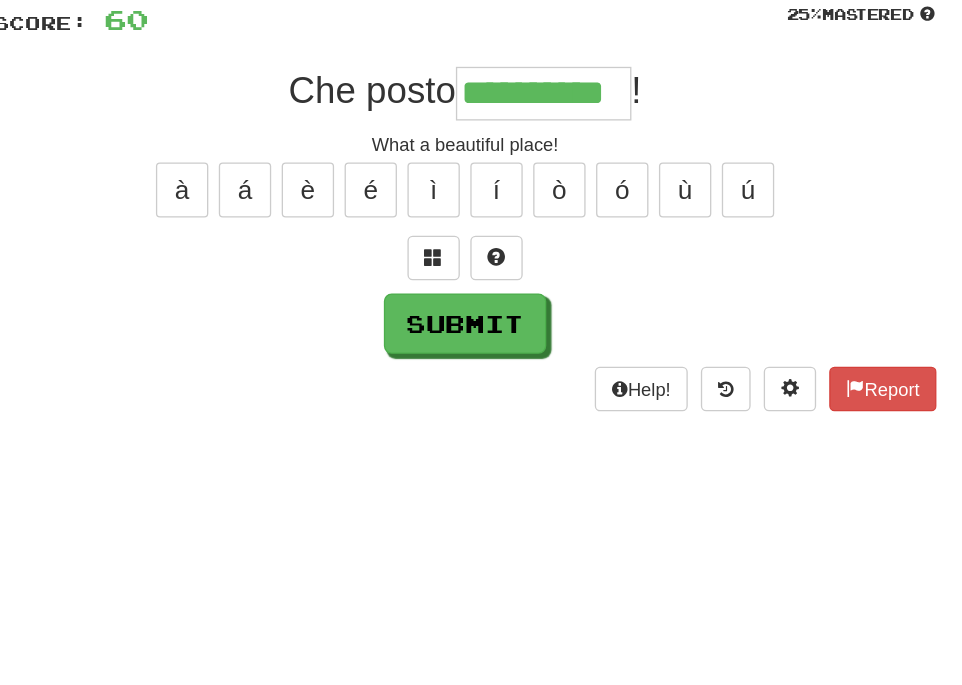 type on "**********" 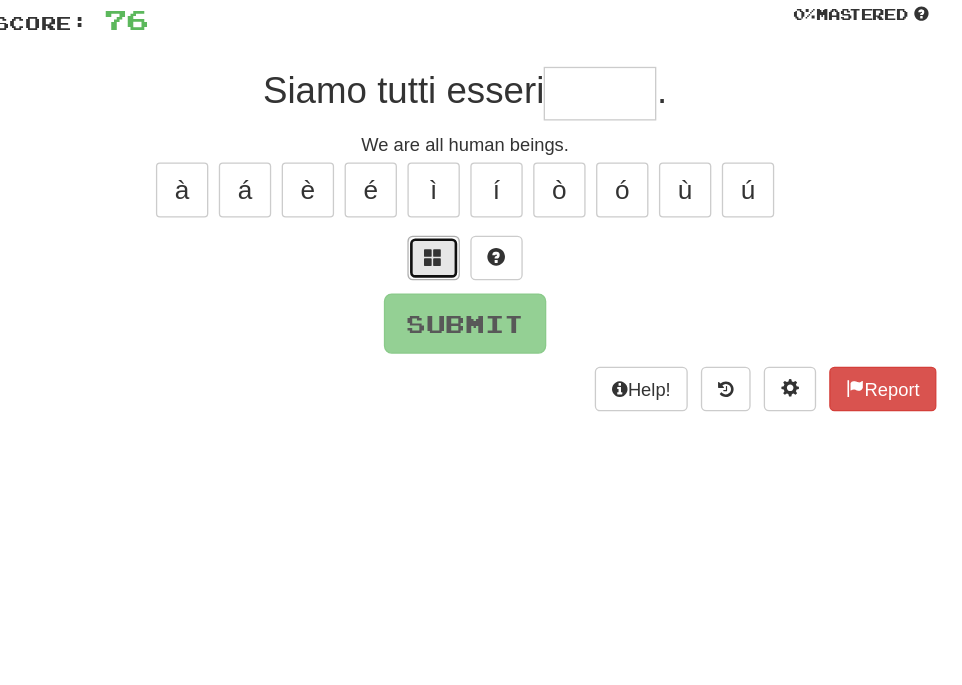 click at bounding box center [457, 339] 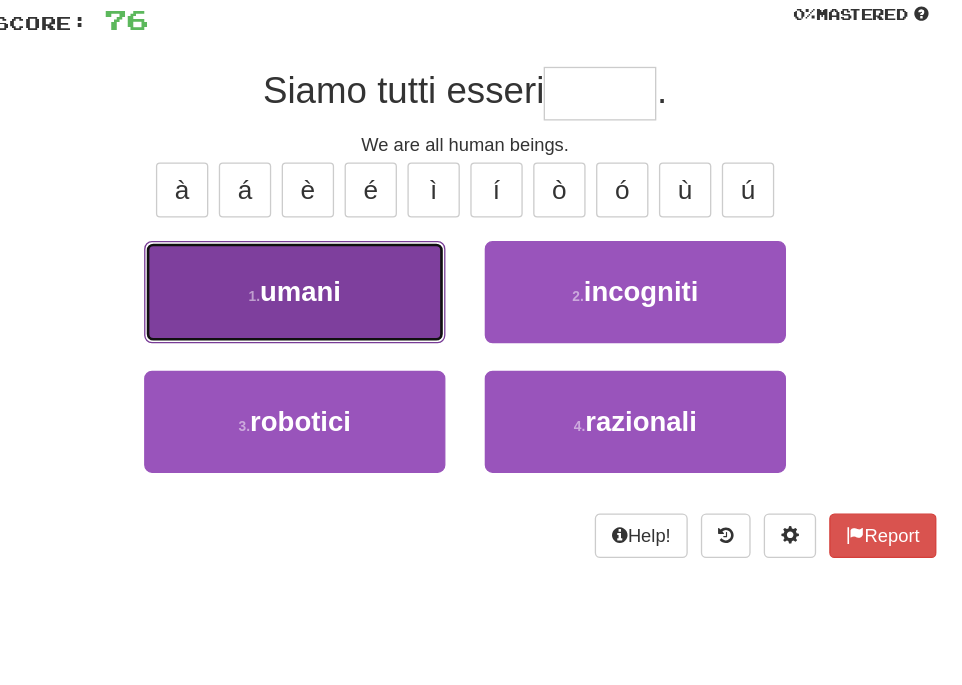 click on "1 .  umani" at bounding box center [351, 365] 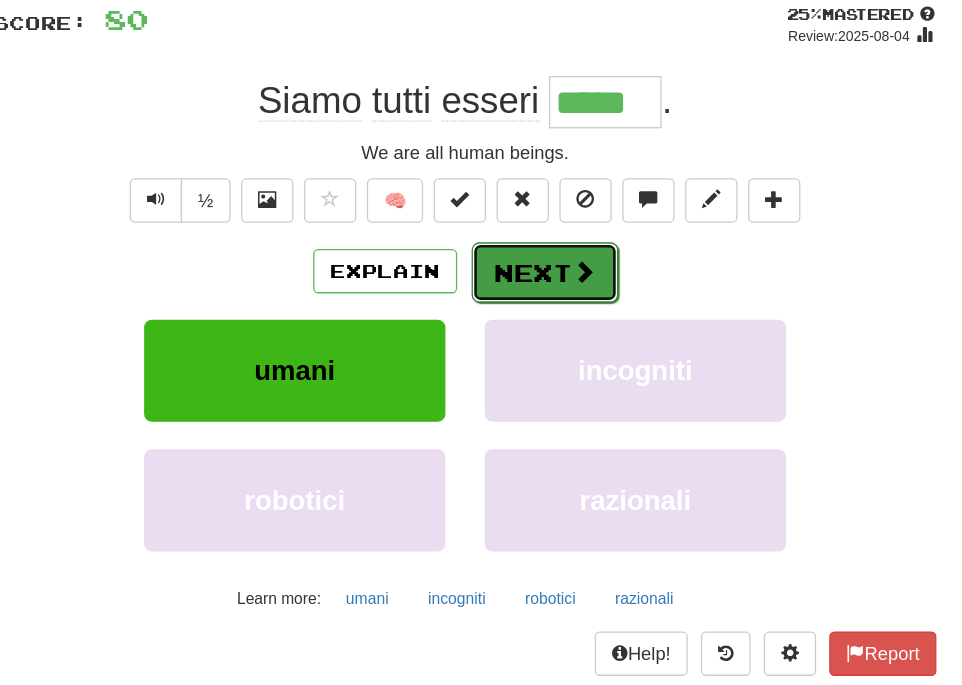 click on "Next" at bounding box center [542, 350] 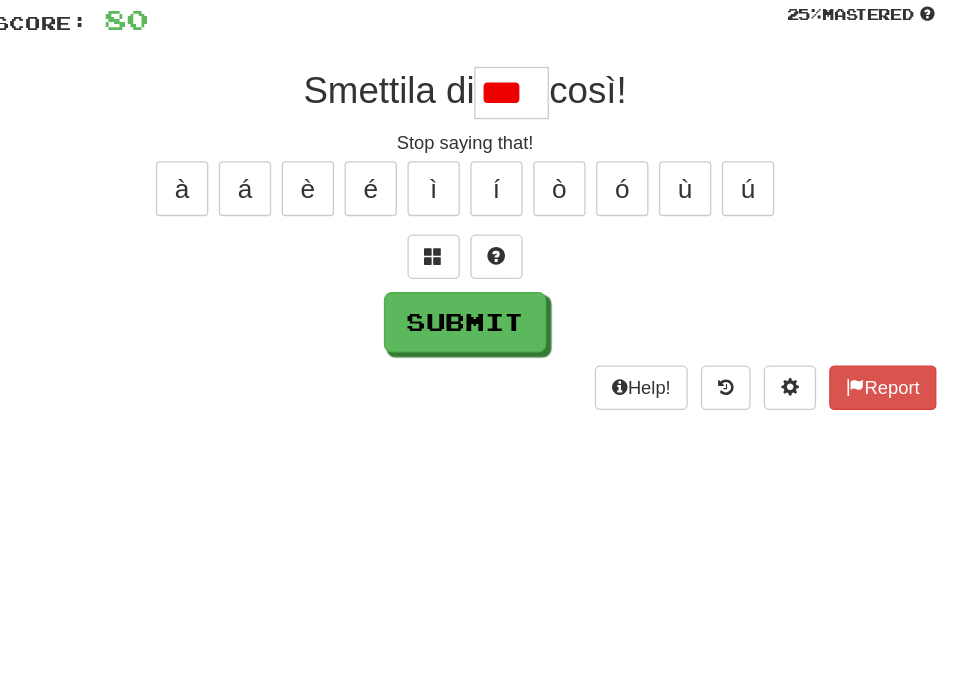 scroll, scrollTop: 0, scrollLeft: 0, axis: both 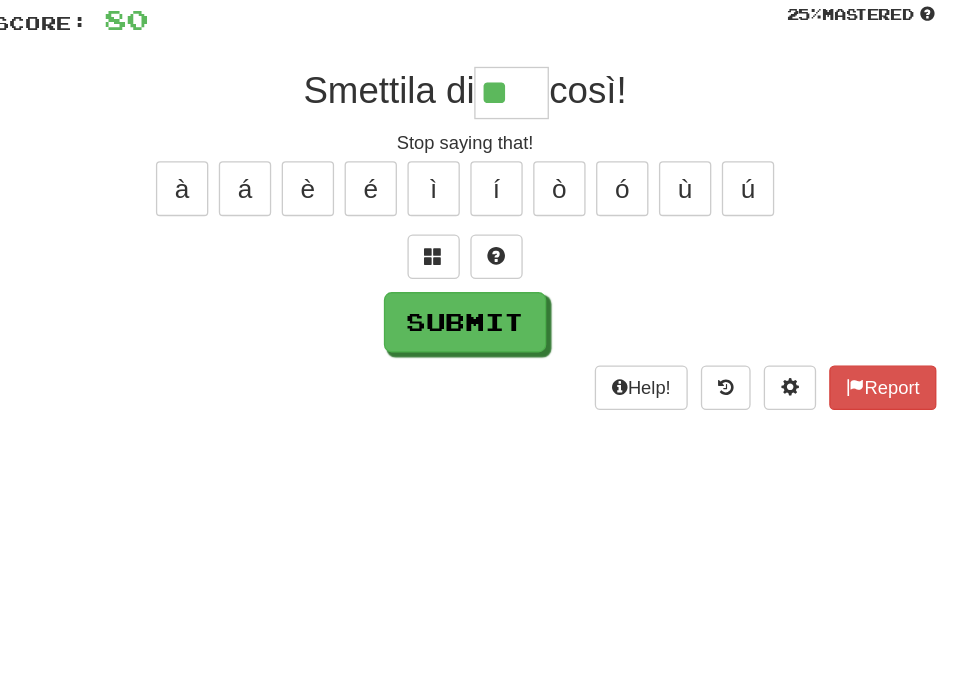 type on "*" 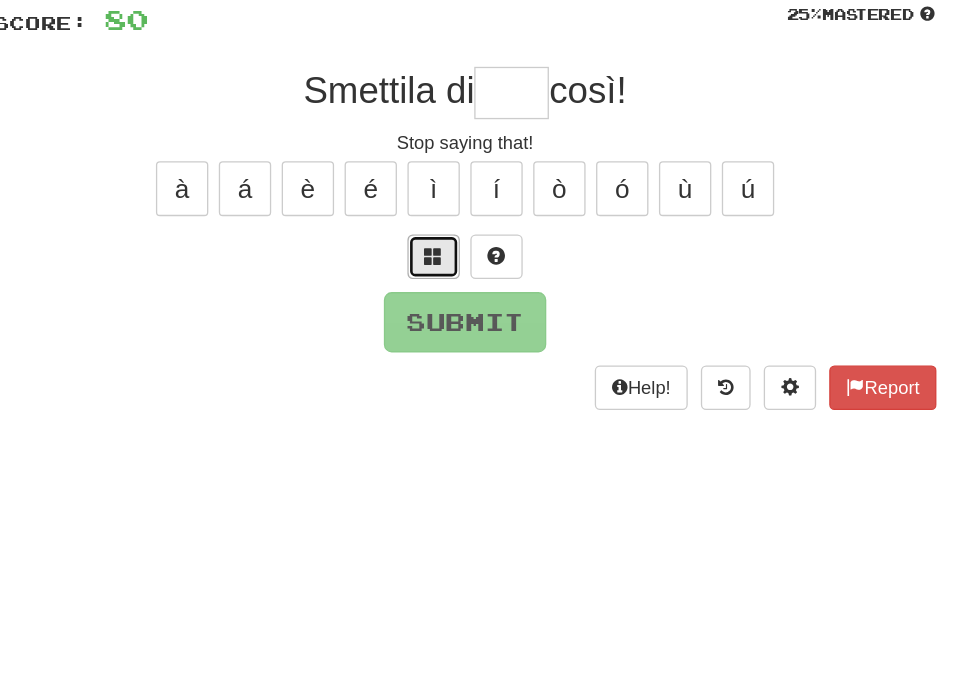 click at bounding box center [457, 338] 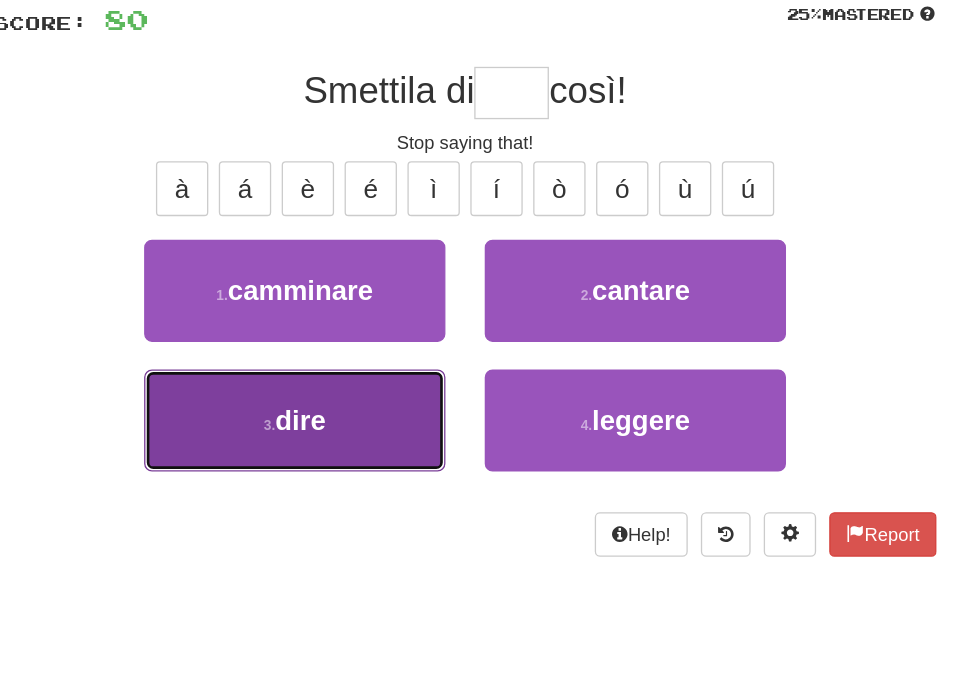 click on "3 .  dire" at bounding box center (351, 463) 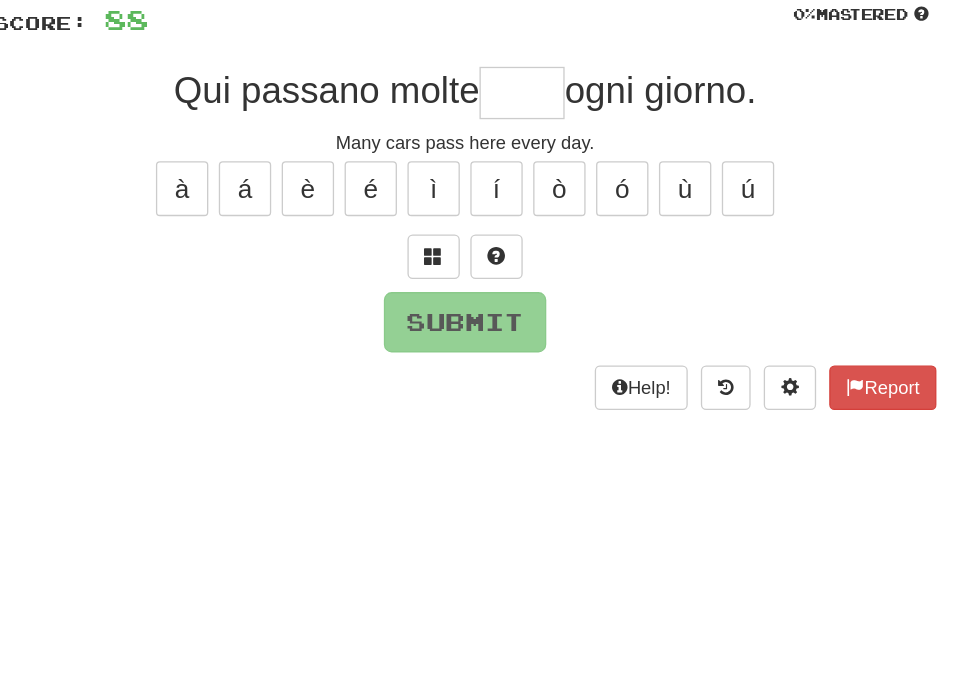 type on "*" 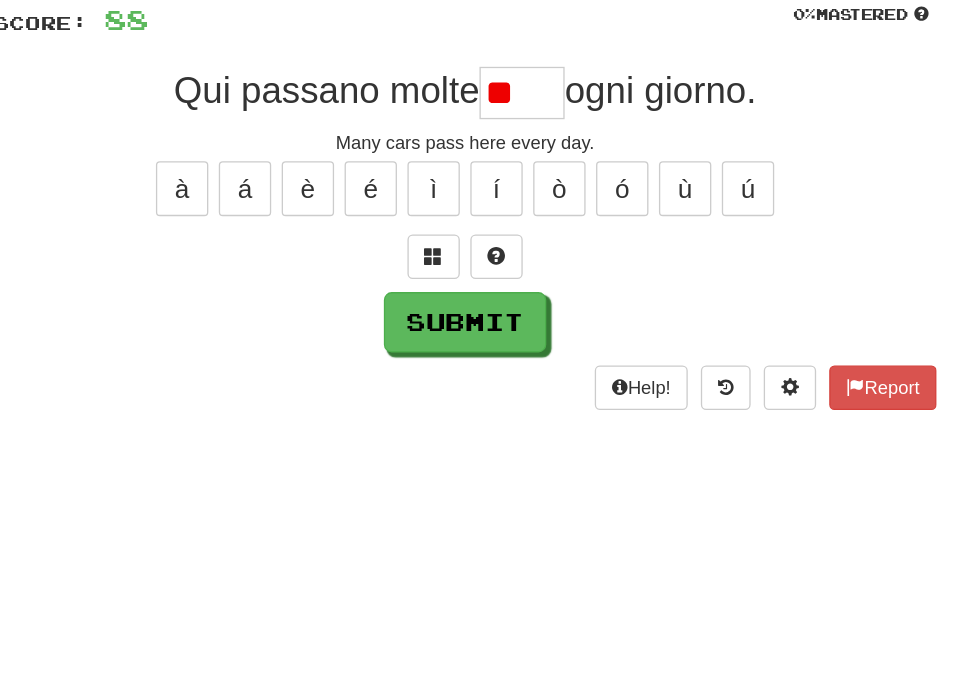 type on "*" 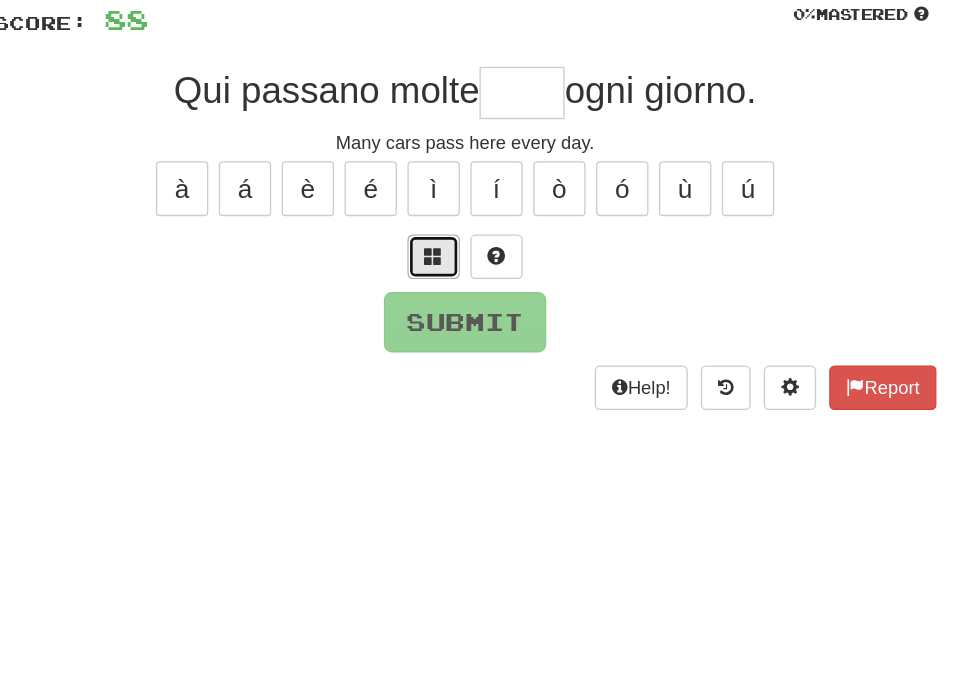 click at bounding box center (457, 338) 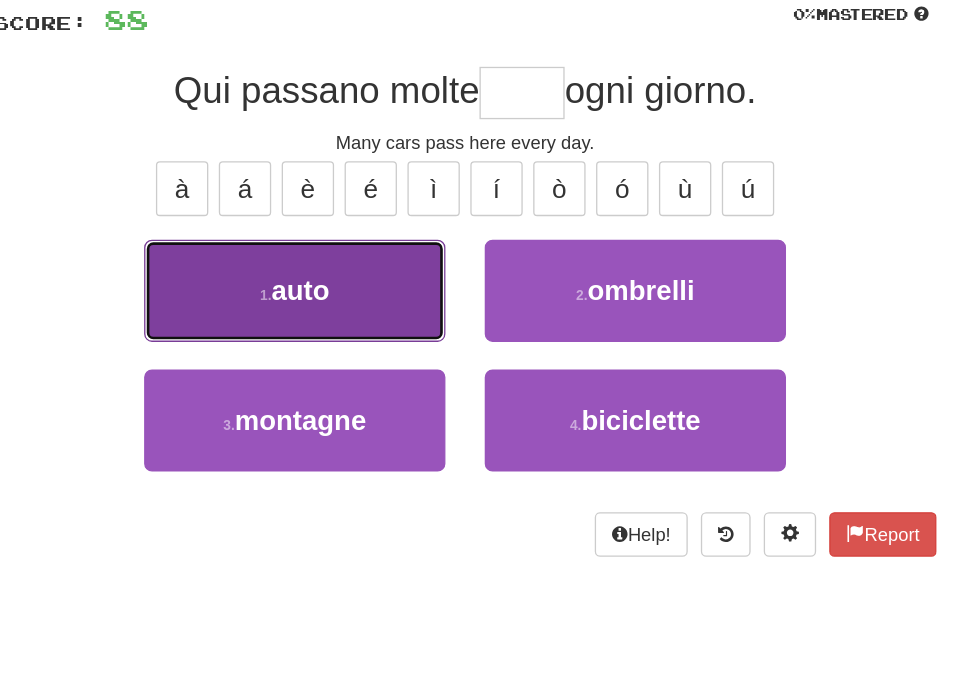 click on "1 .  auto" at bounding box center (351, 364) 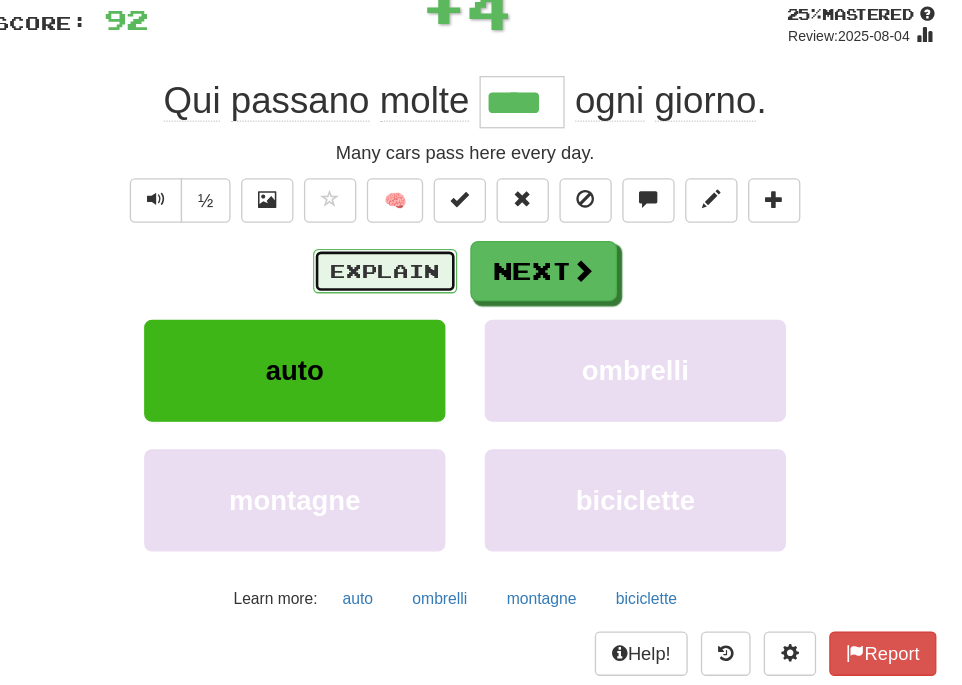 click on "Explain" at bounding box center (420, 349) 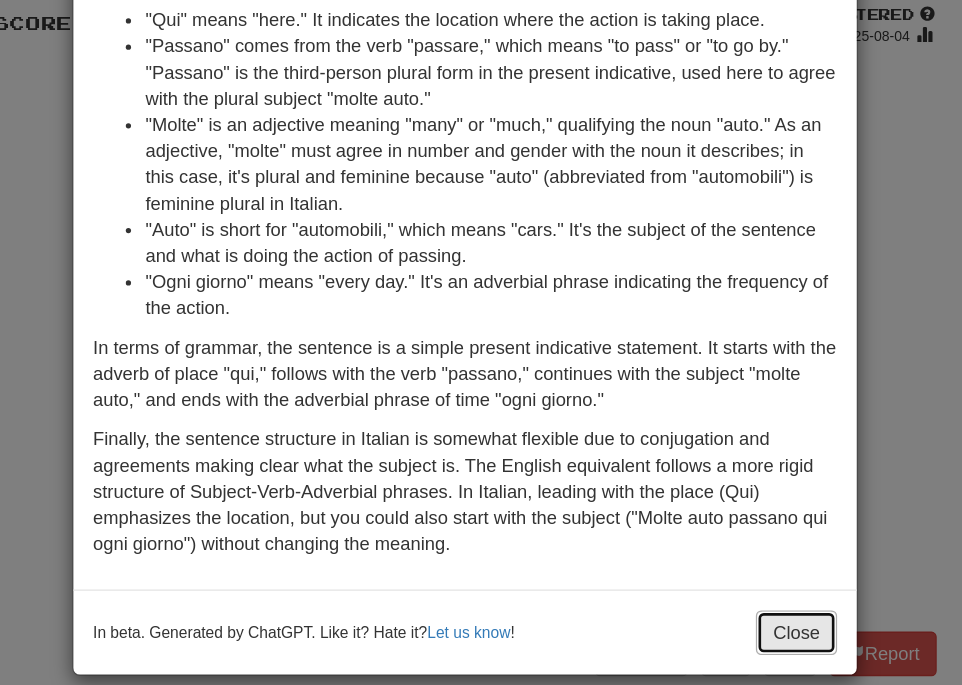 click on "Close" at bounding box center (734, 625) 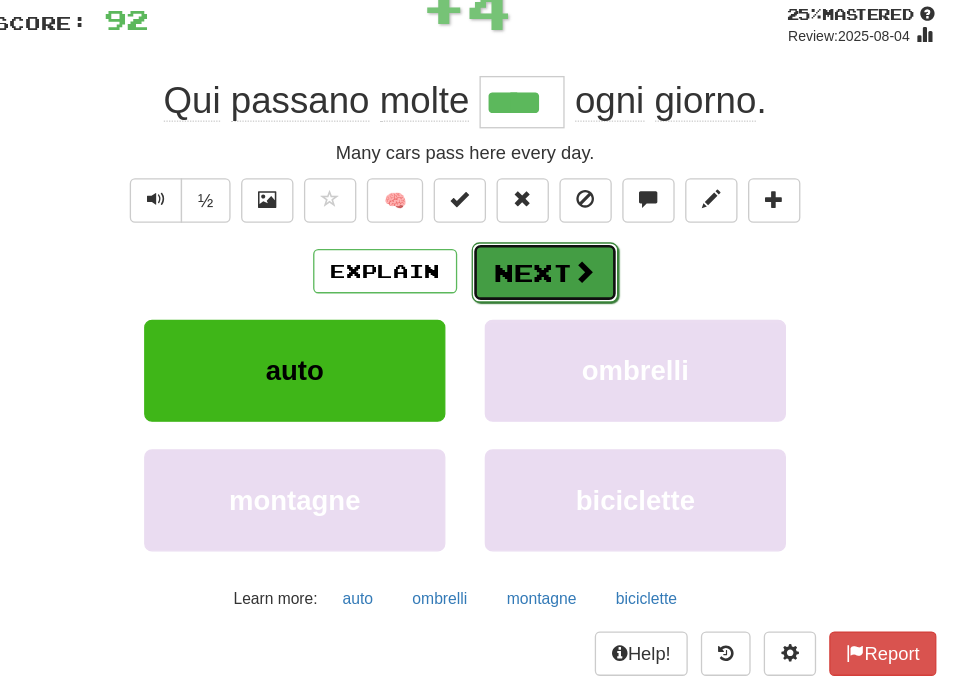 click at bounding box center (572, 349) 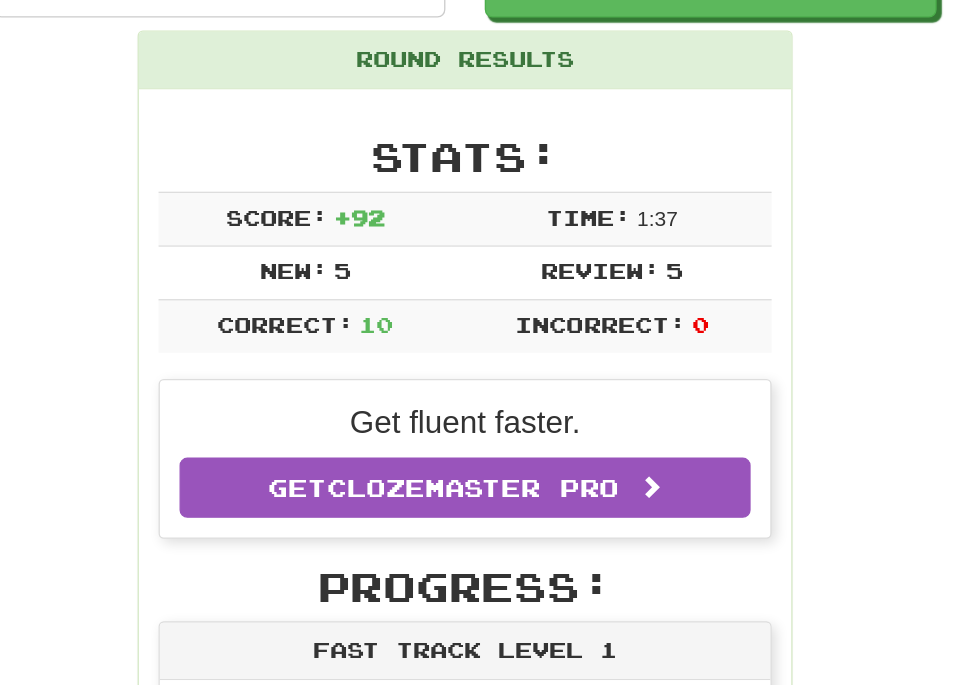 scroll, scrollTop: 87, scrollLeft: 0, axis: vertical 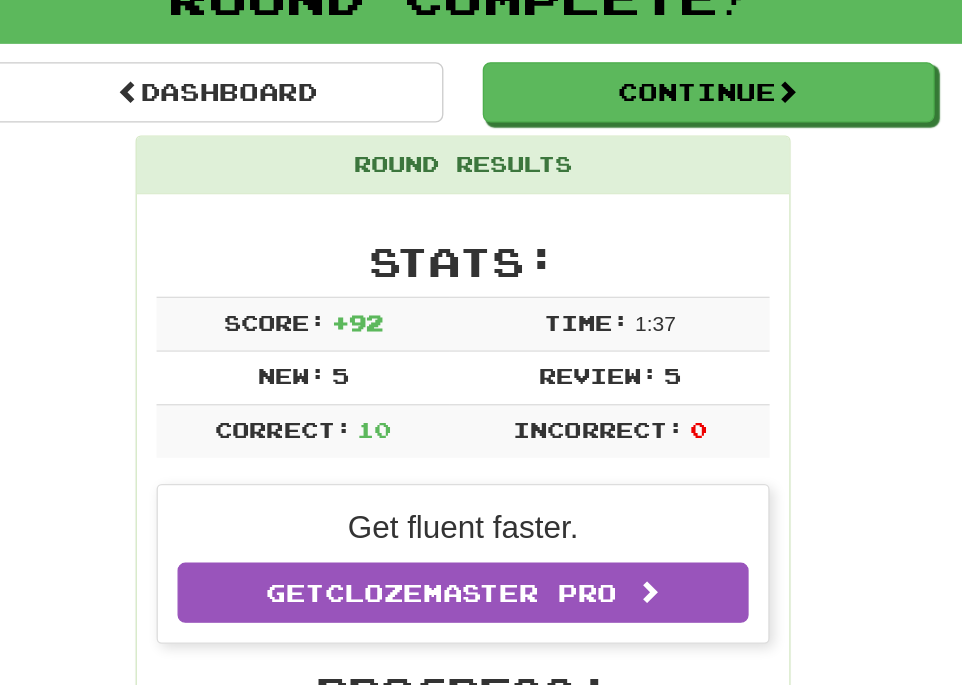 click on "Round Complete!" at bounding box center [481, 61] 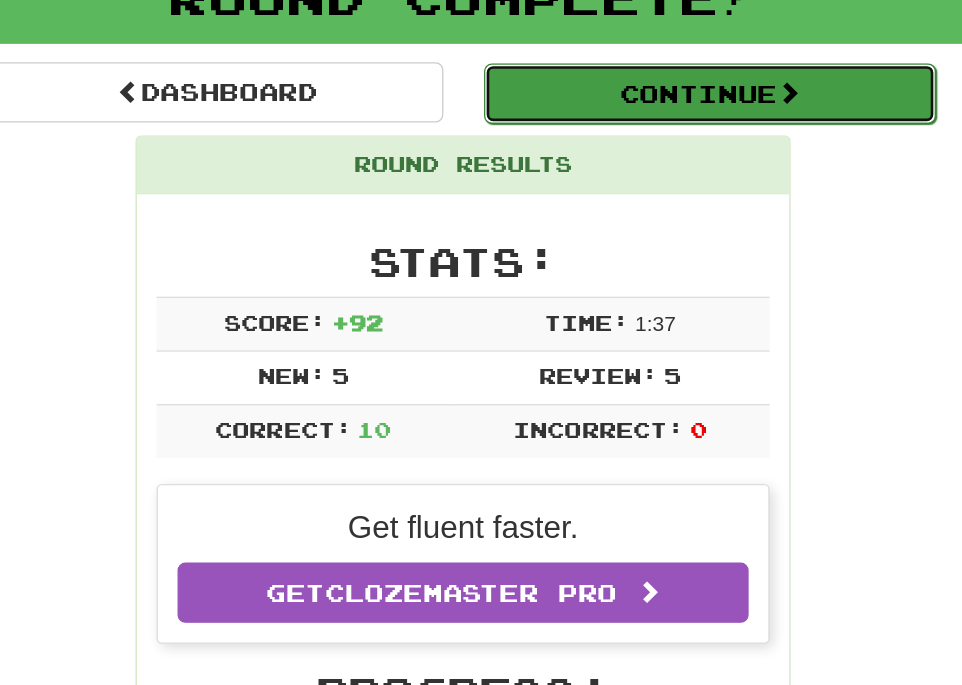 click on "Continue" at bounding box center [669, 128] 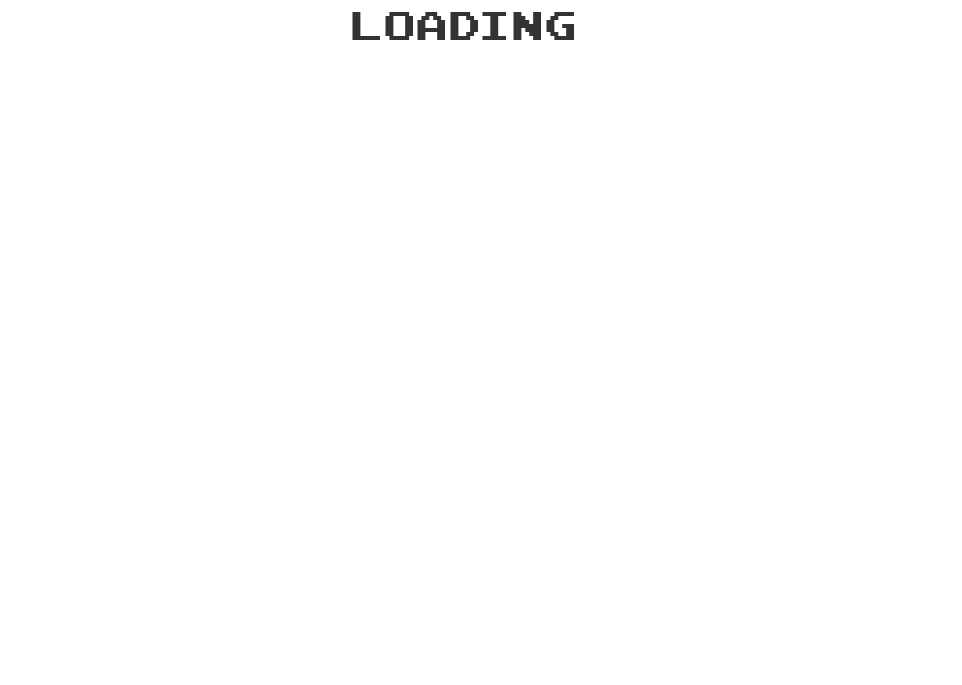 scroll, scrollTop: 87, scrollLeft: 0, axis: vertical 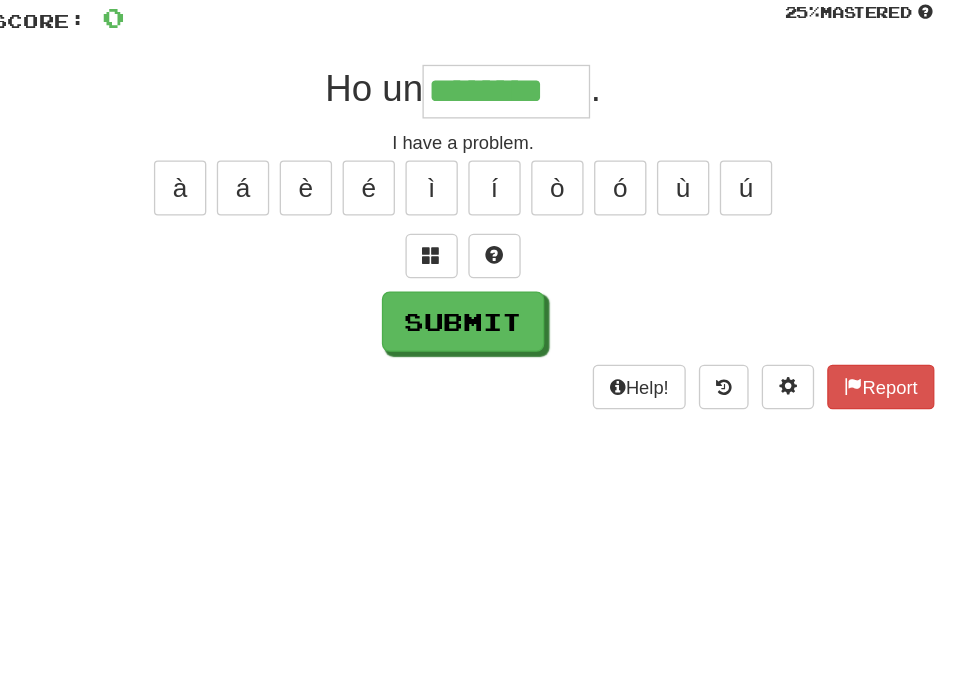 type on "********" 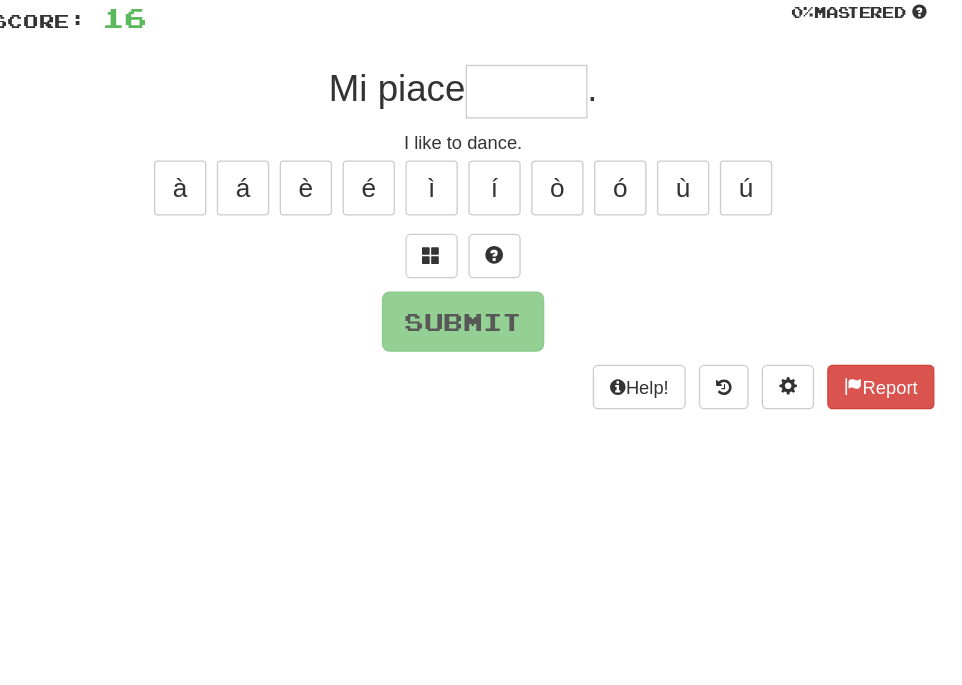 type on "*" 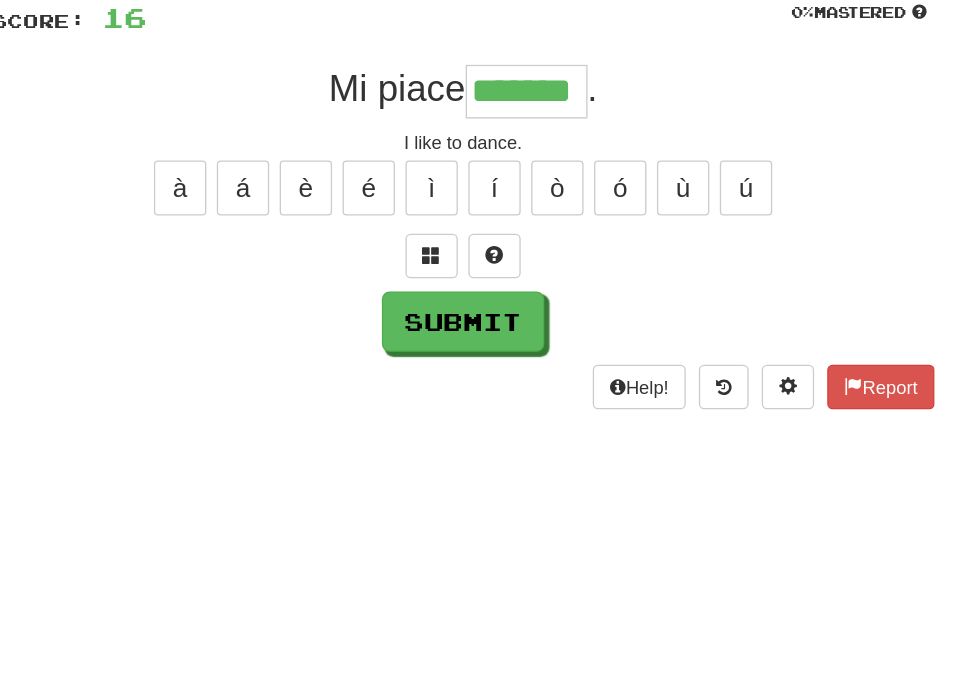 type on "*******" 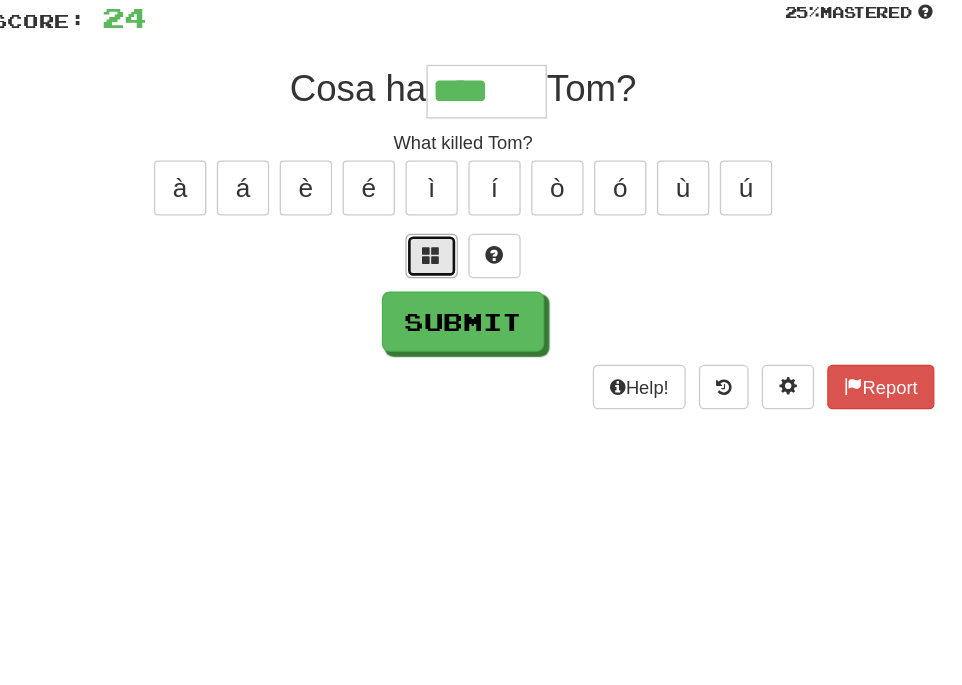 click at bounding box center (457, 252) 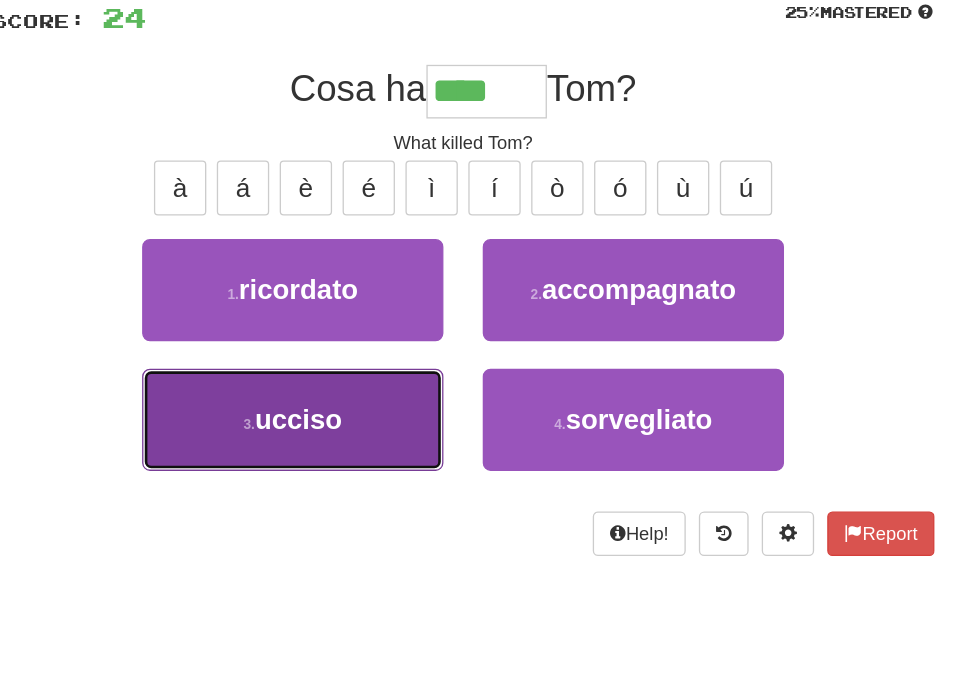 click on "3 .  ucciso" at bounding box center (351, 377) 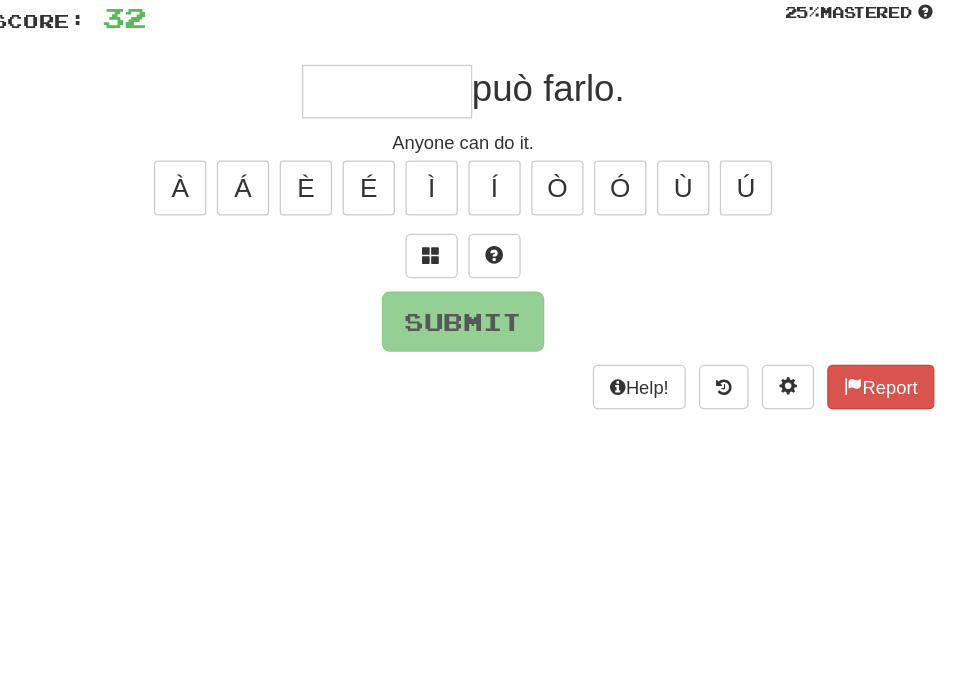 type on "*" 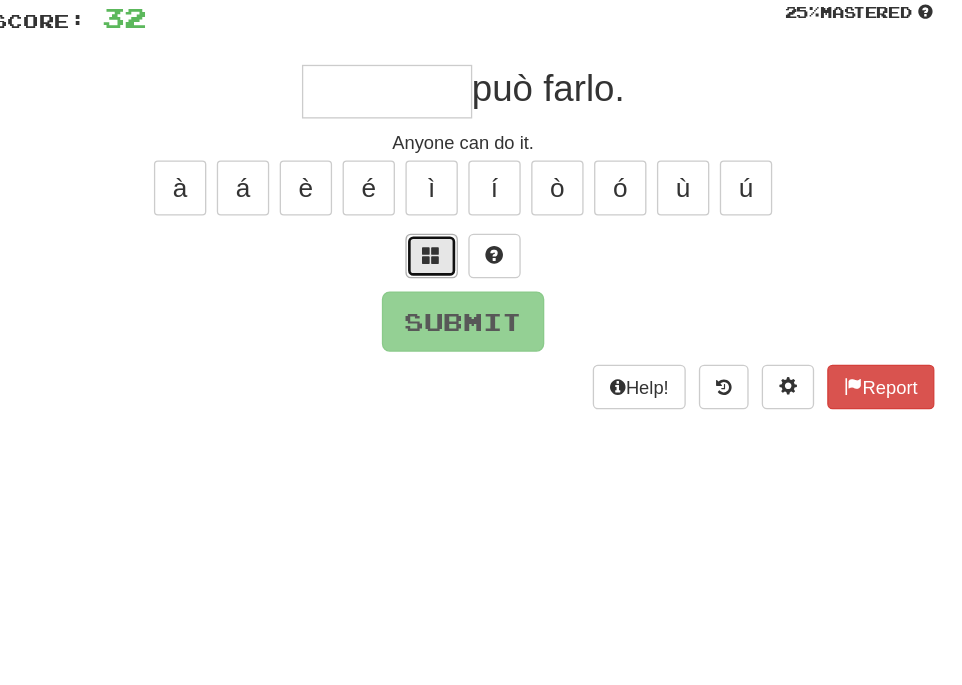 click at bounding box center (457, 252) 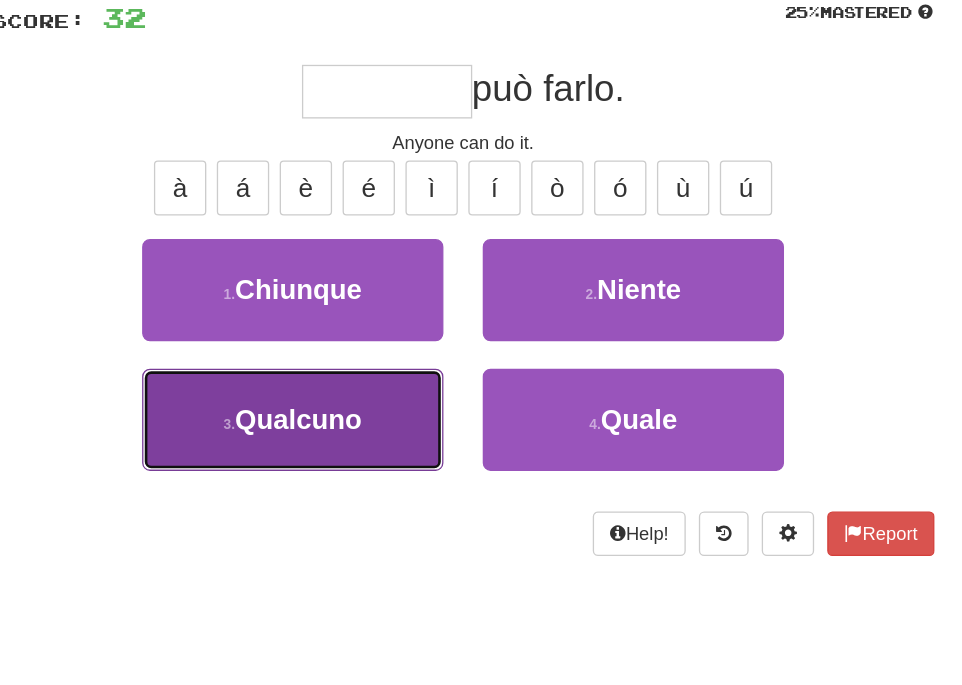 click on "3 .  Qualcuno" at bounding box center (351, 377) 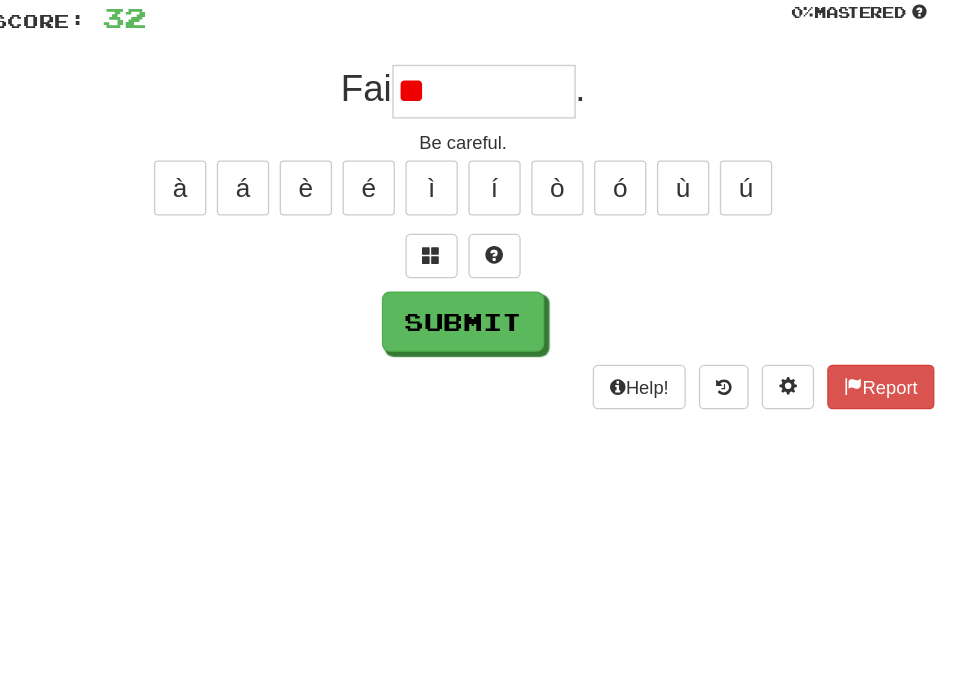 type on "*" 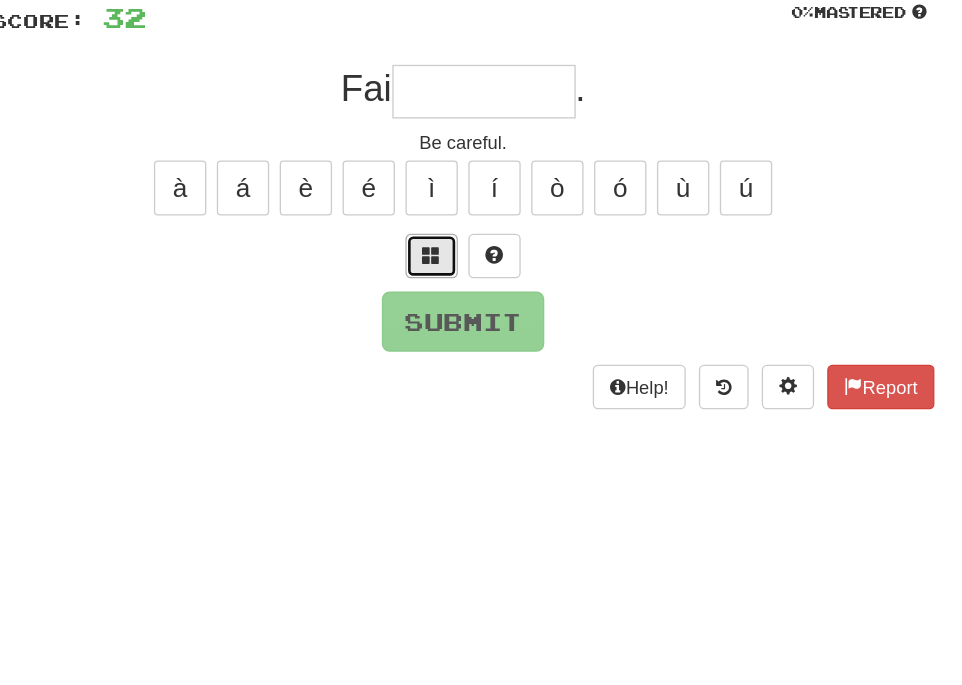 click at bounding box center (457, 251) 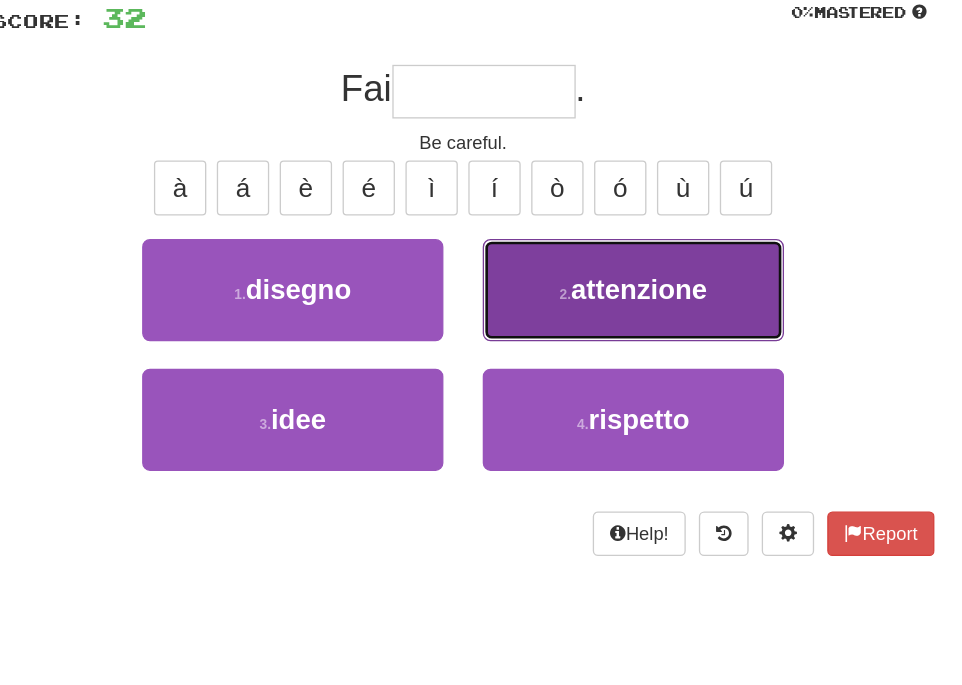 click on "attenzione" at bounding box center (615, 277) 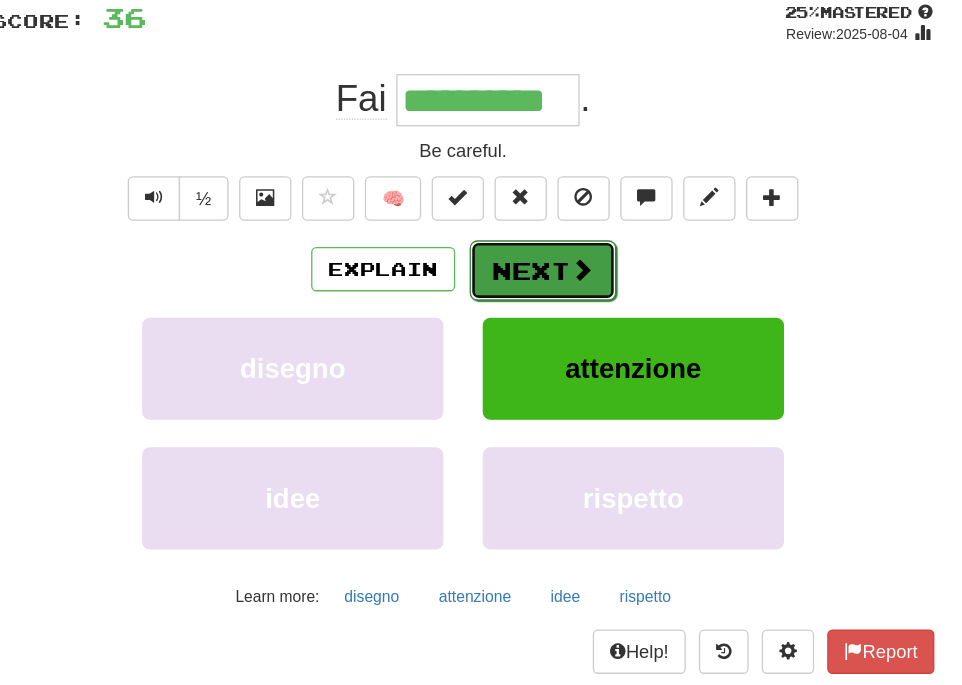 click on "Next" at bounding box center [542, 263] 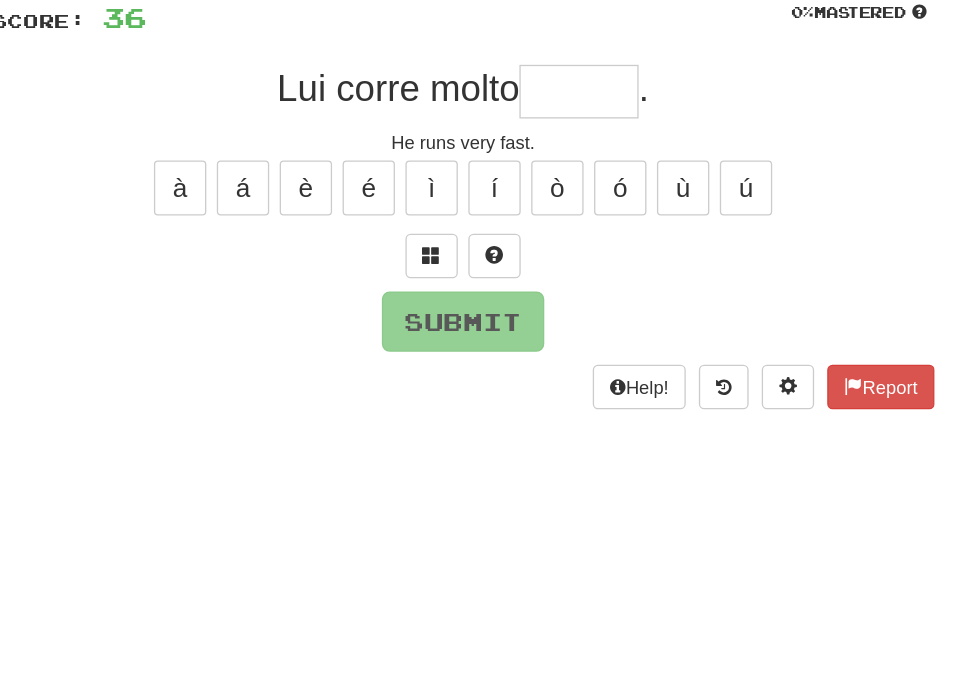 type on "*" 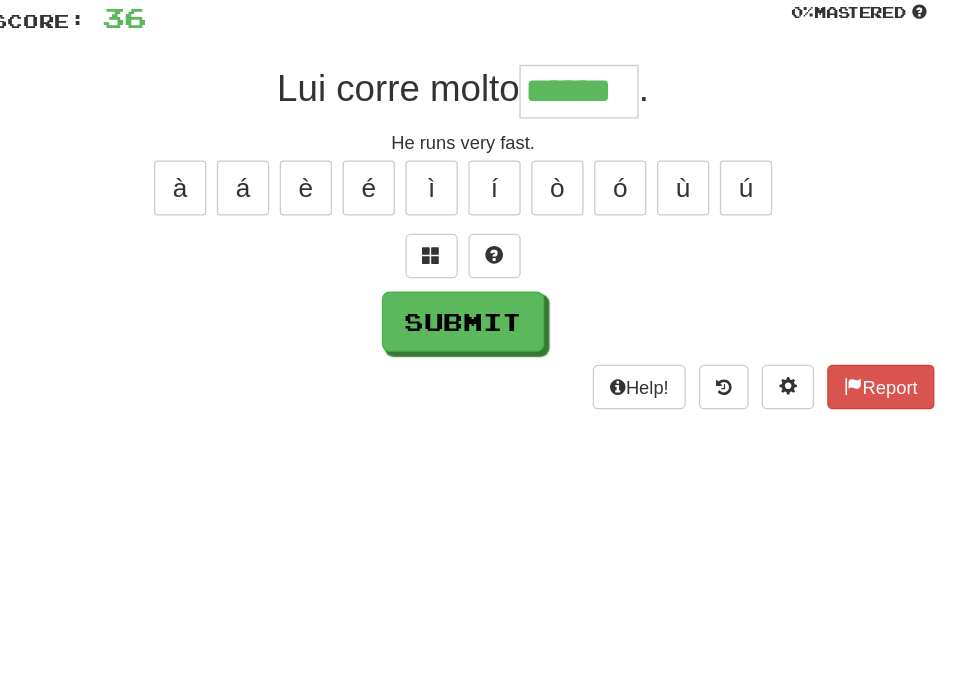 type on "******" 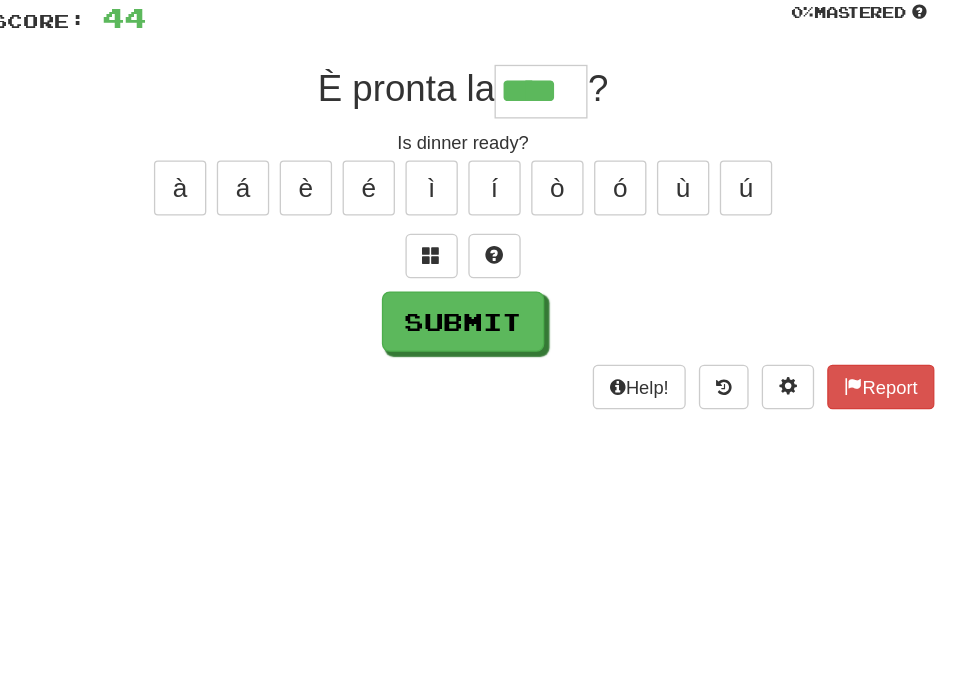 type on "****" 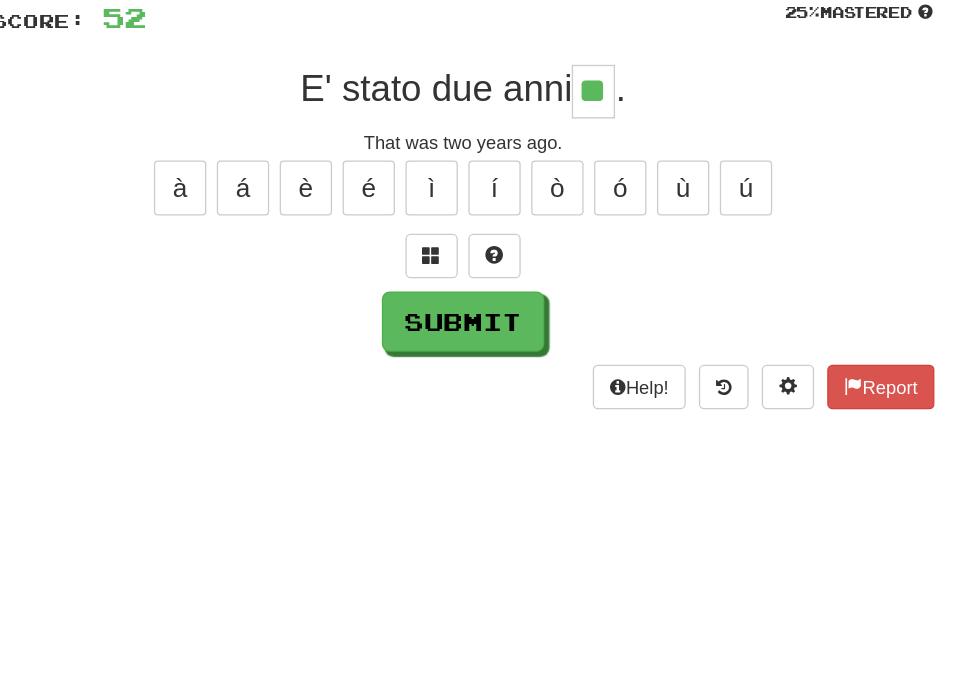 type on "**" 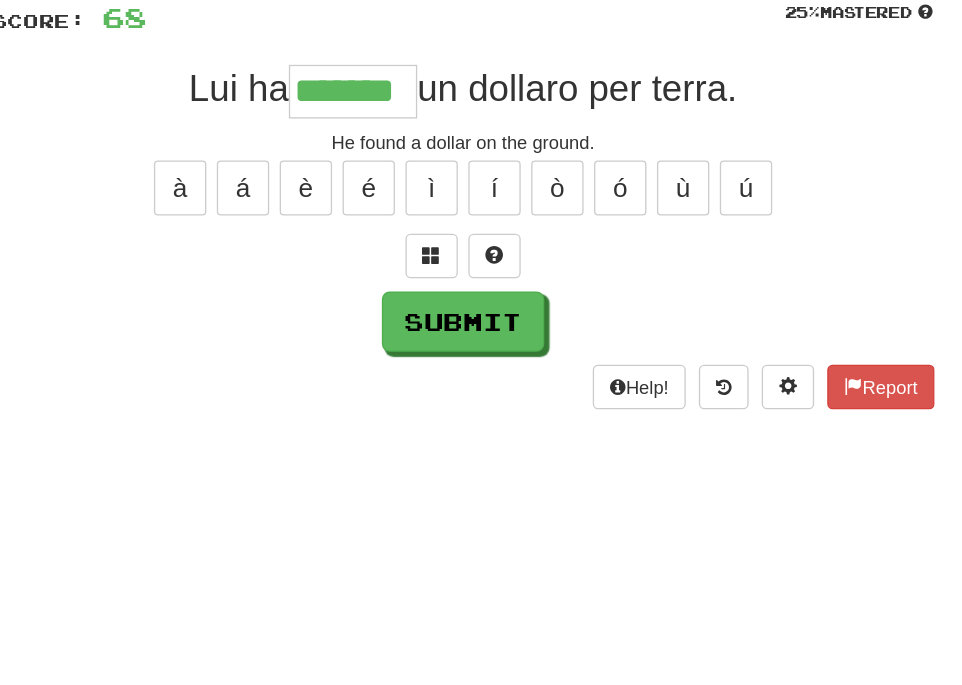 type on "*******" 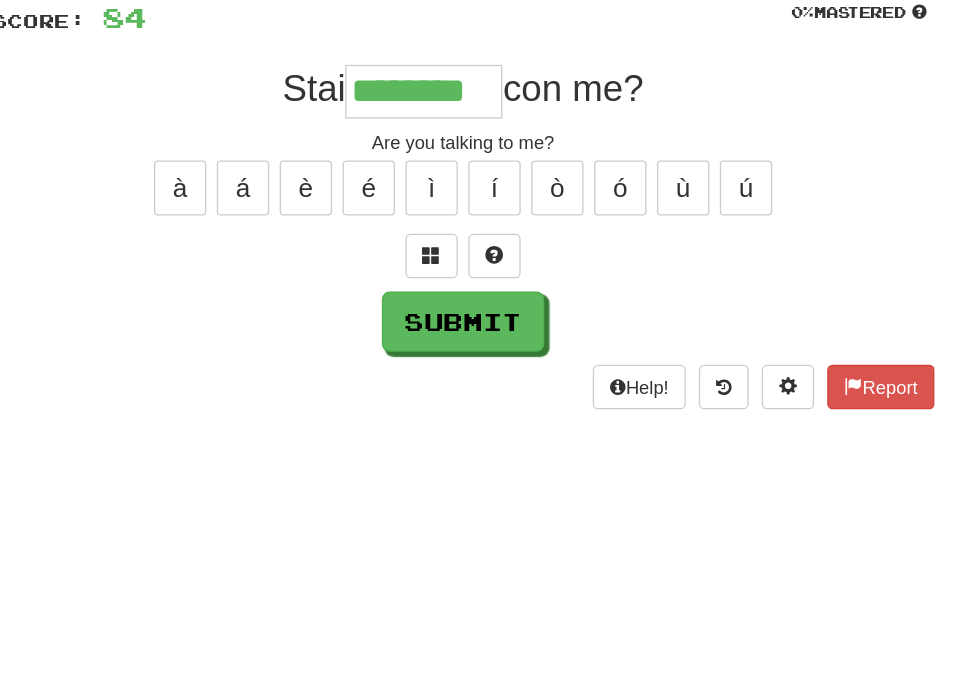 type on "********" 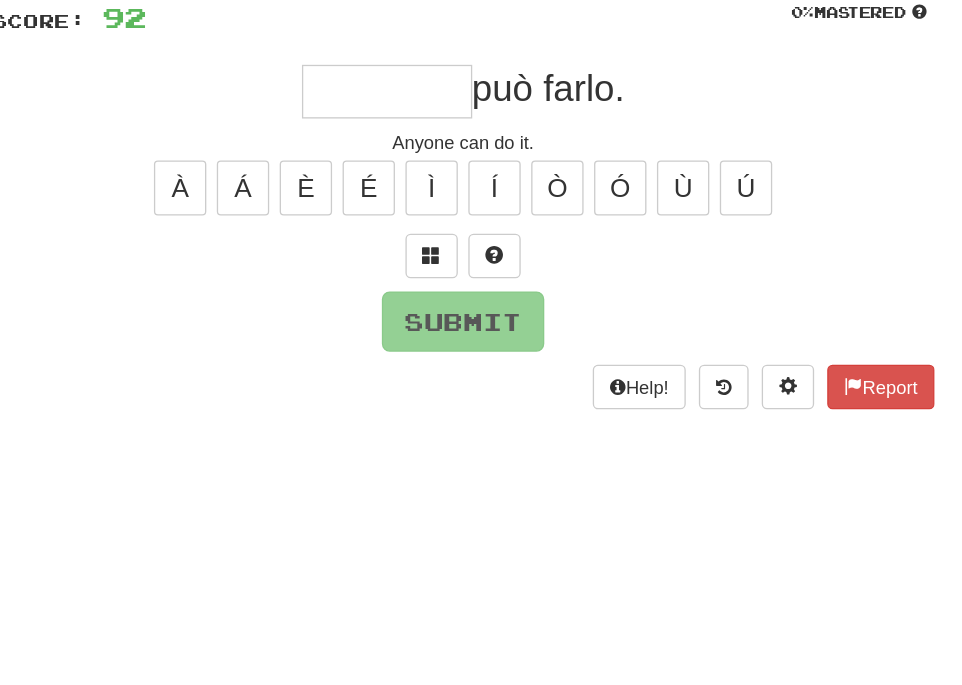 type on "*" 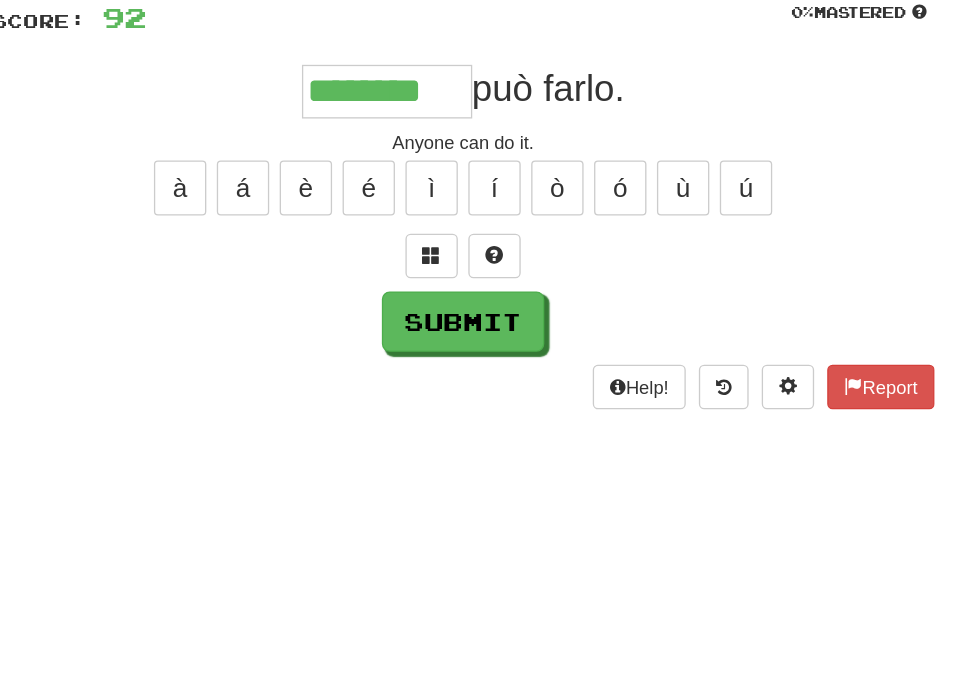 type on "********" 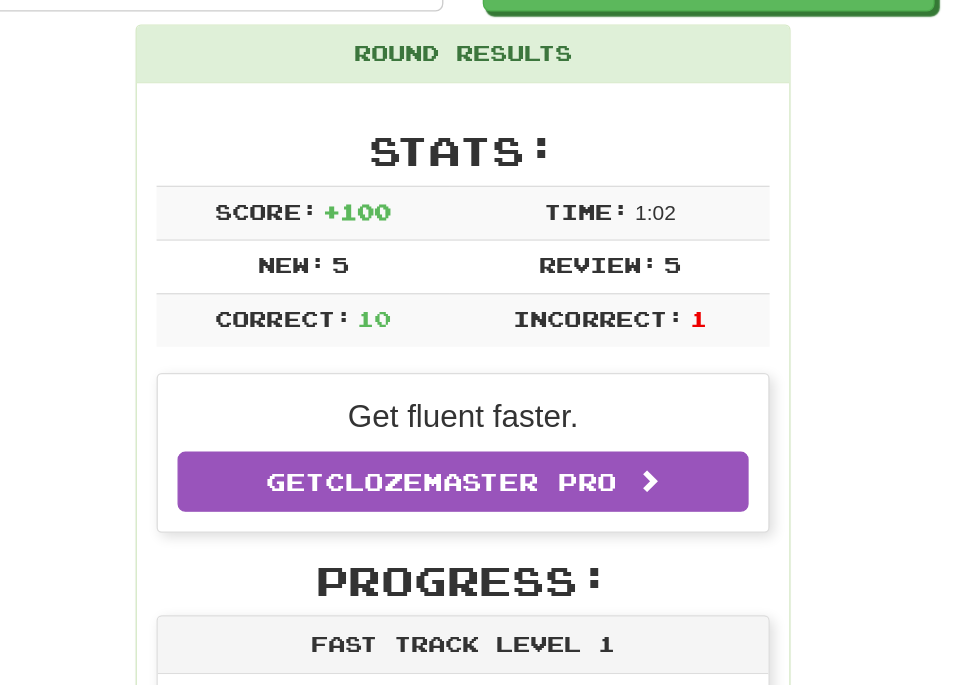 scroll, scrollTop: 175, scrollLeft: 0, axis: vertical 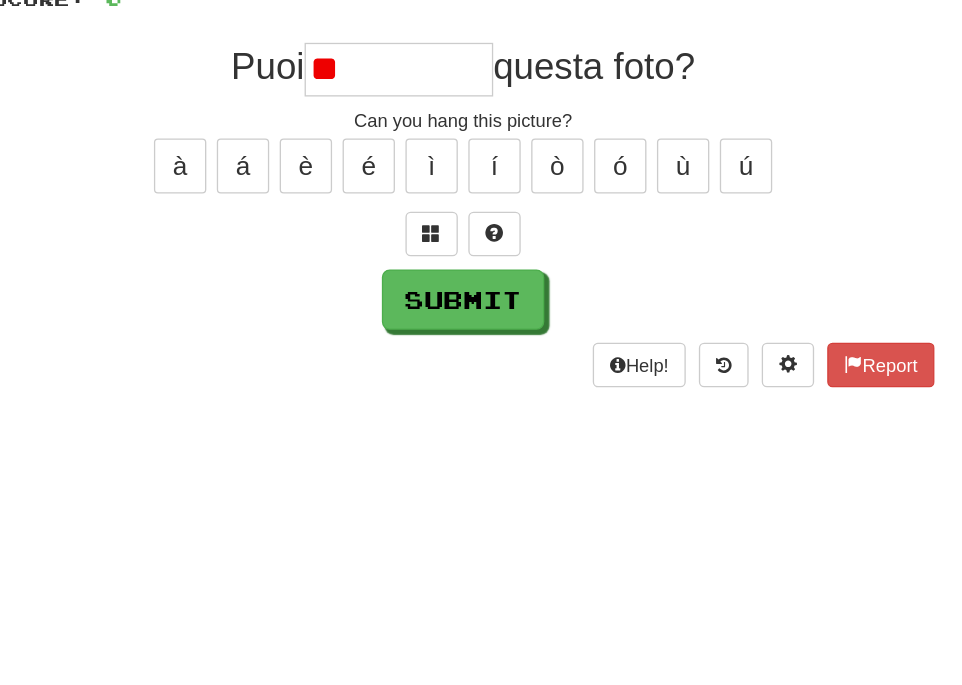 type on "*" 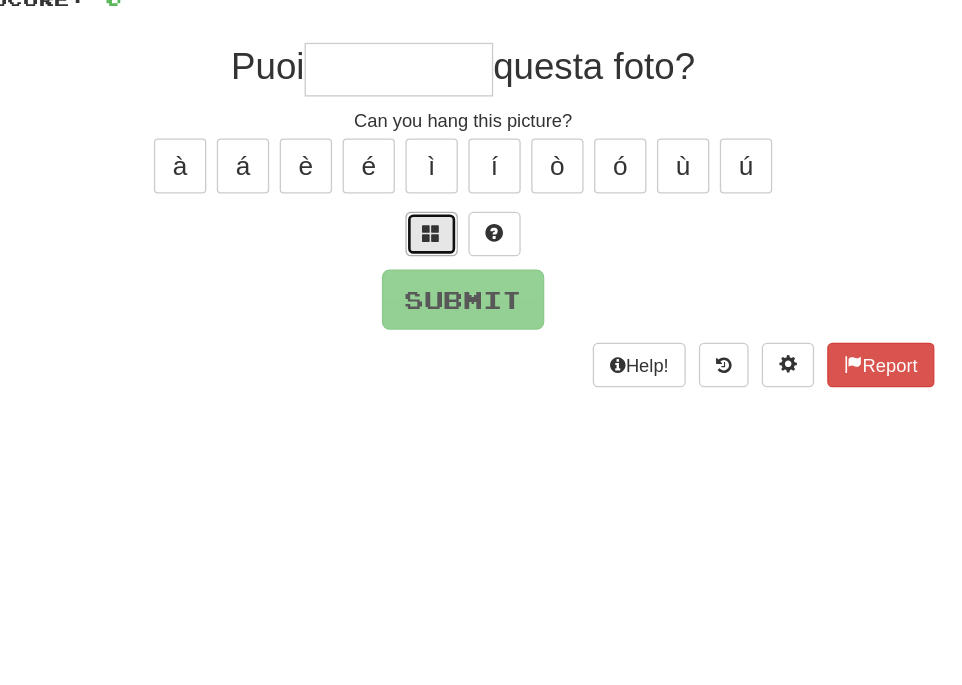 click at bounding box center [457, 179] 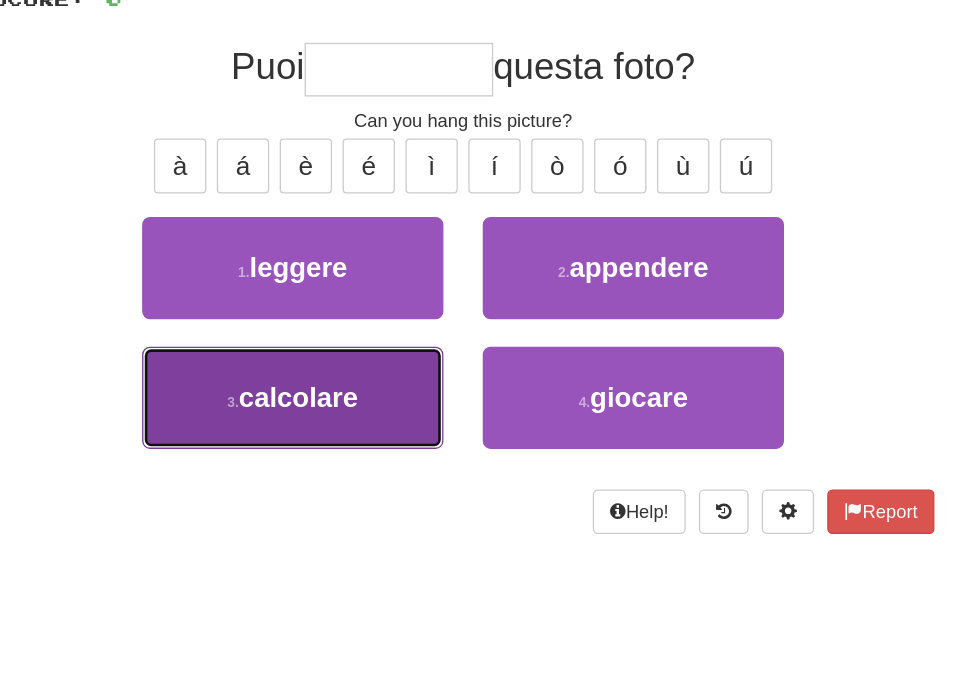click on "3 .  calcolare" at bounding box center (351, 304) 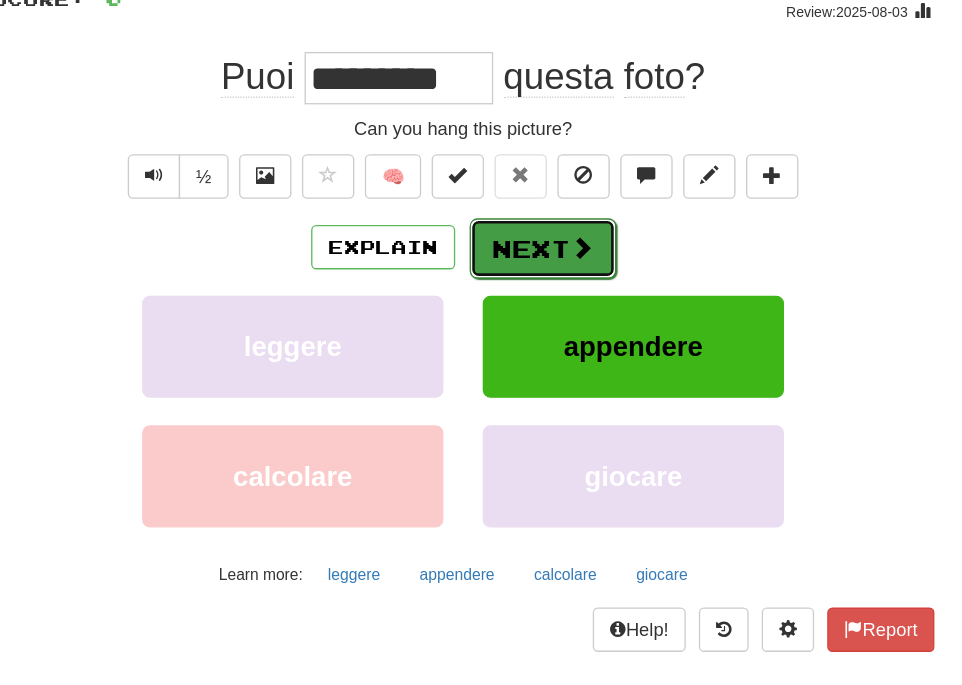 click on "Next" at bounding box center (542, 190) 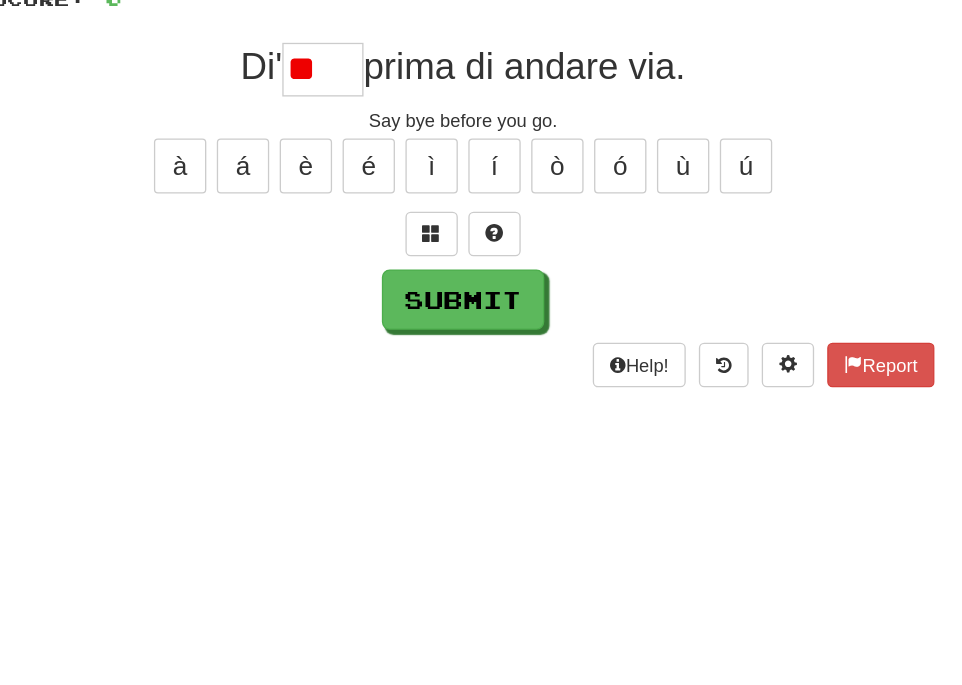 type on "*" 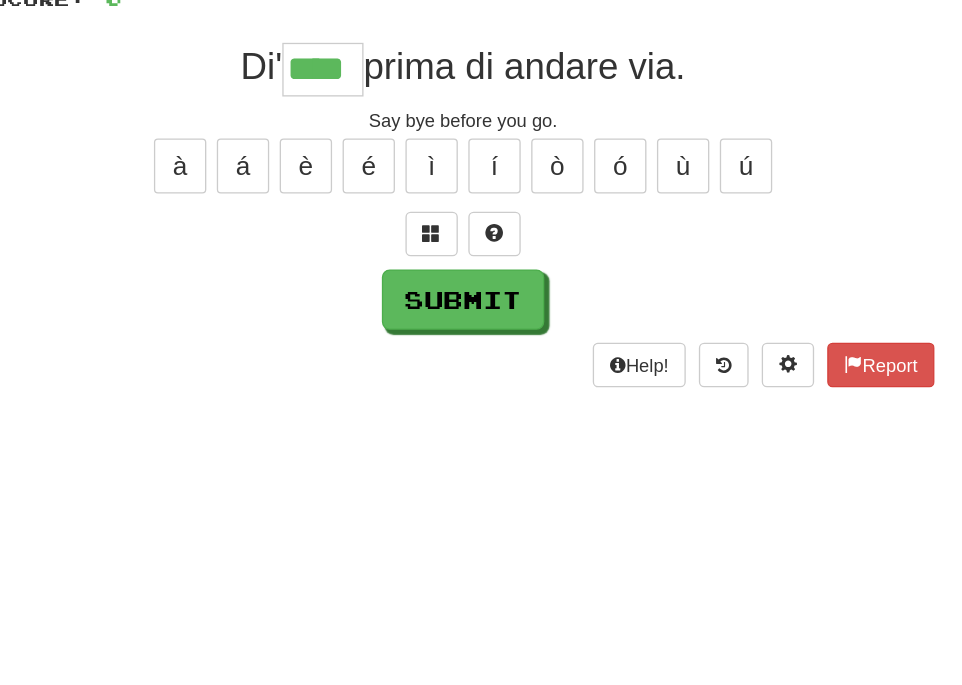 type on "****" 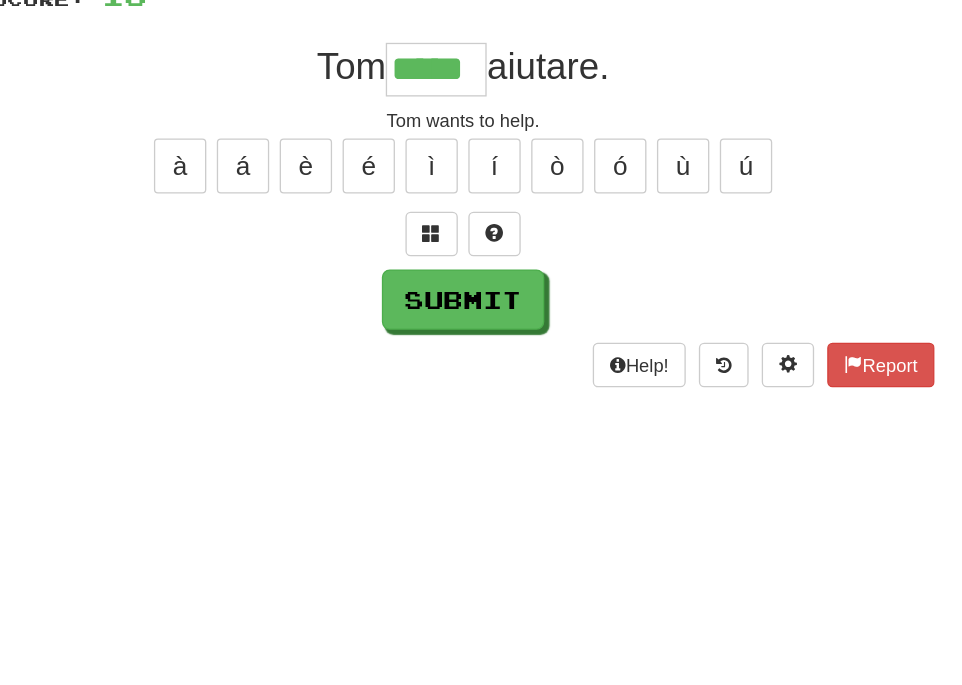 type on "*****" 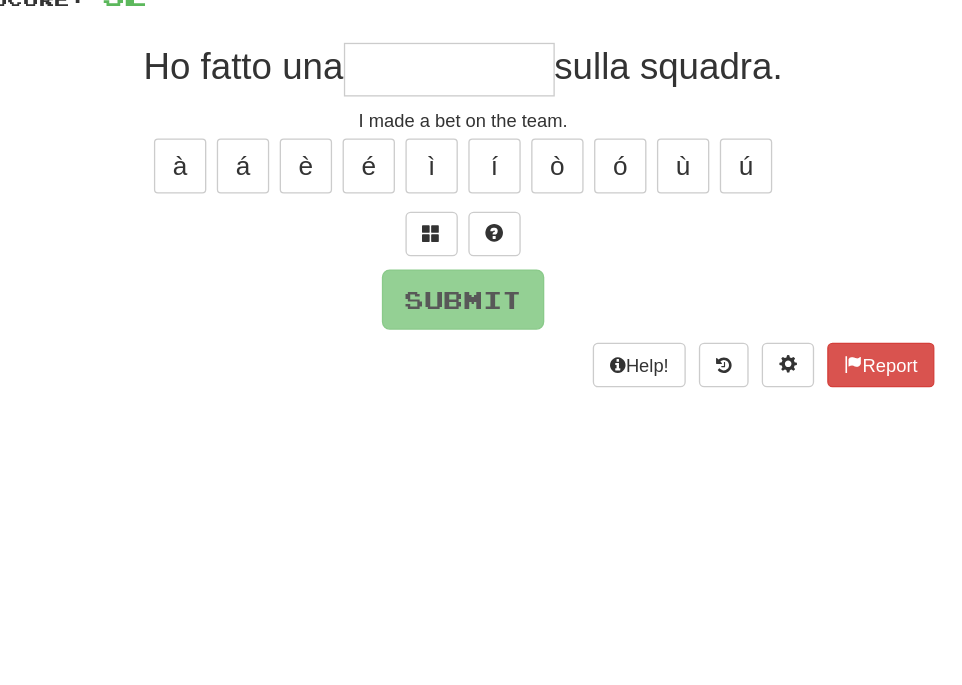 type on "*" 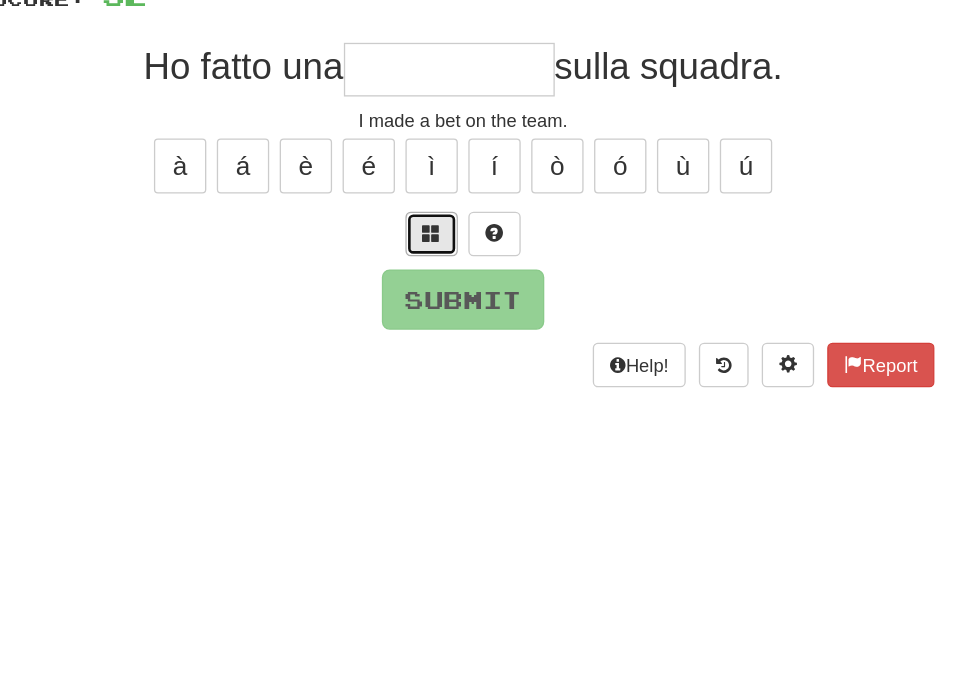 click at bounding box center (457, 179) 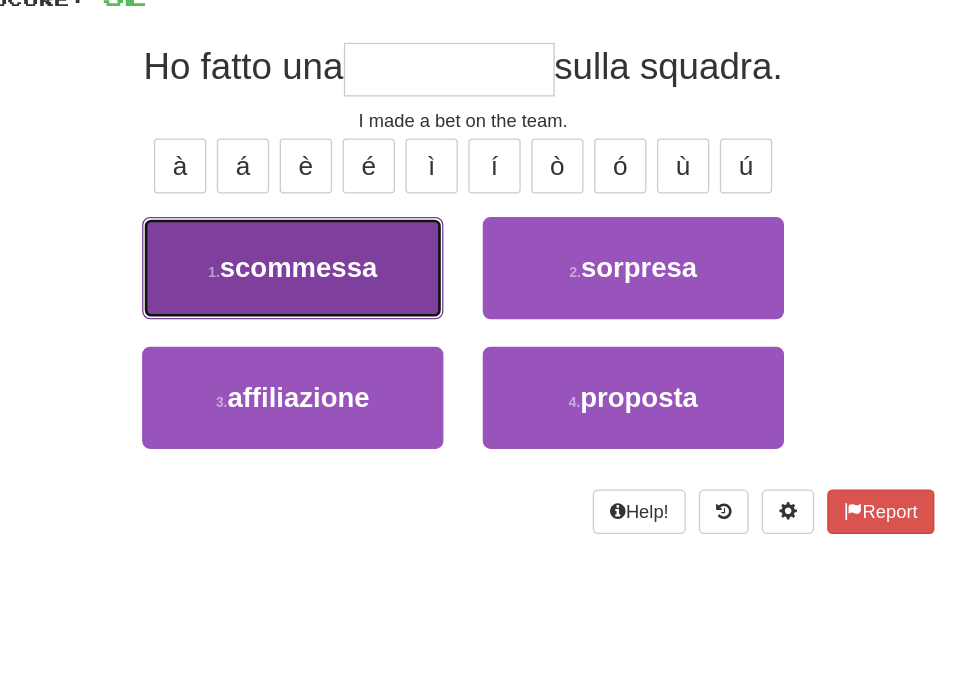 click on "1 .  scommessa" at bounding box center (351, 205) 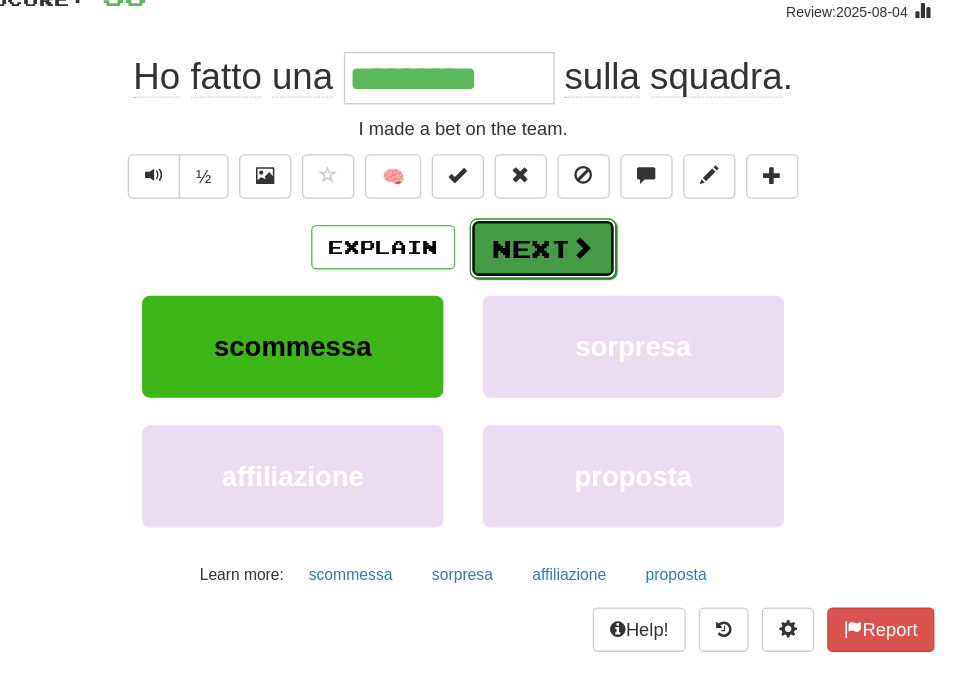 click on "Next" at bounding box center [542, 190] 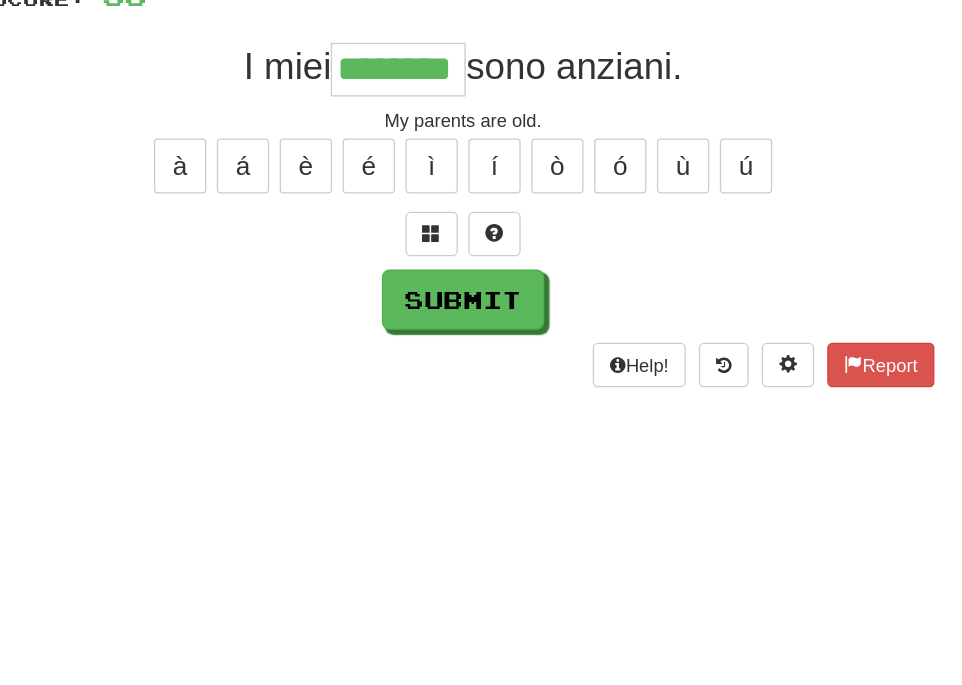type on "********" 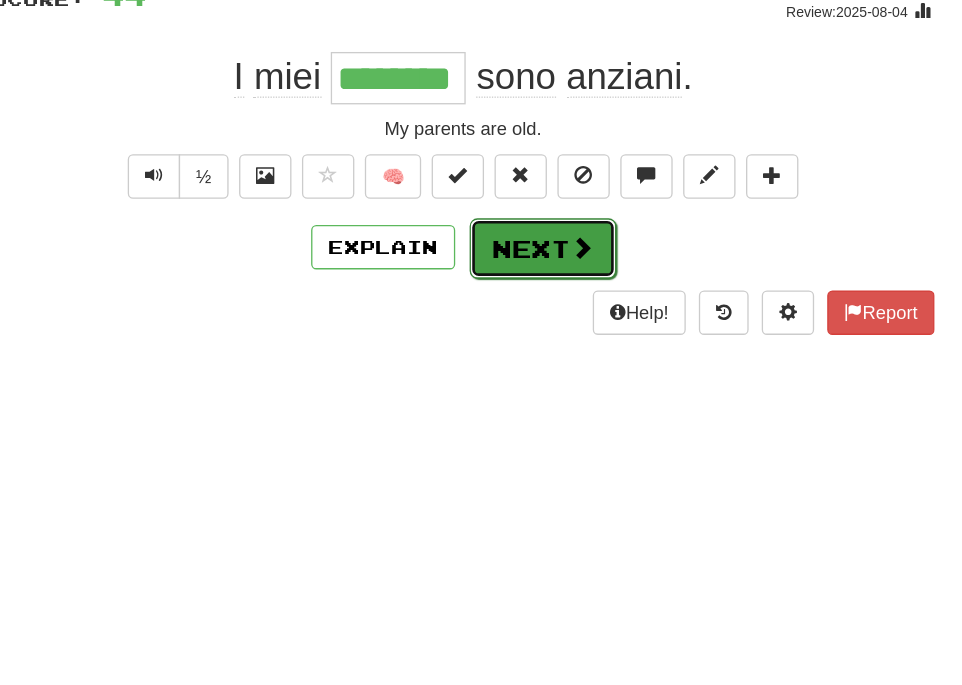 click on "Next" at bounding box center (542, 190) 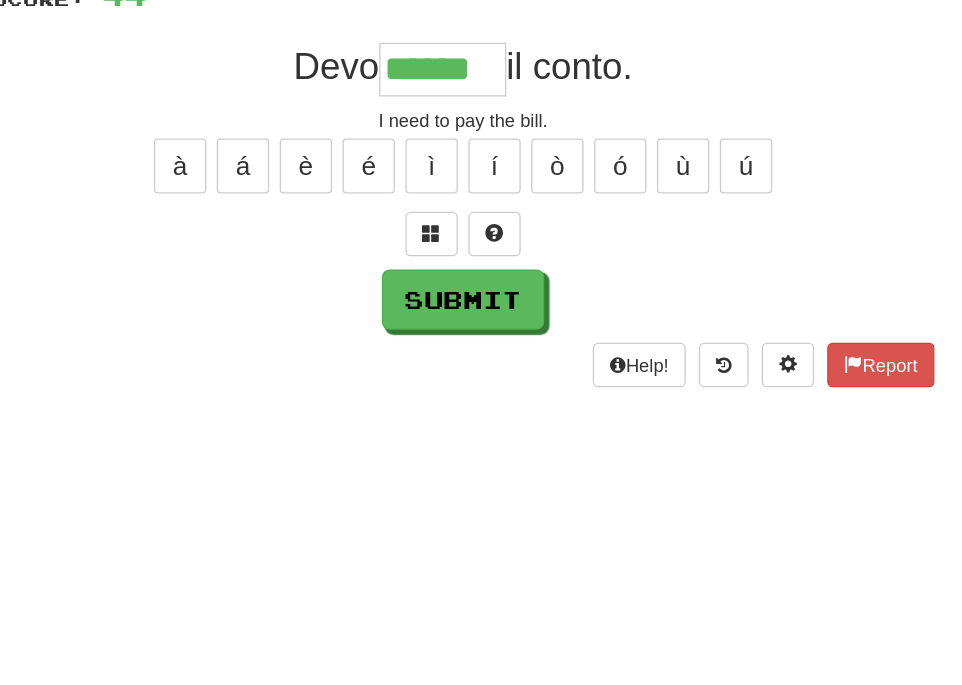 type on "******" 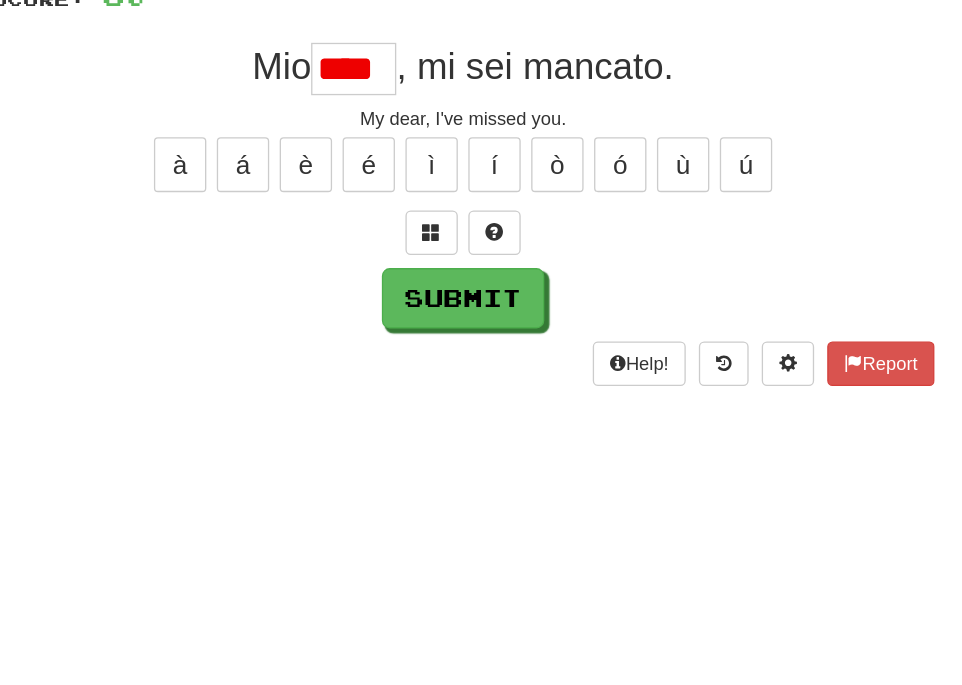scroll, scrollTop: 0, scrollLeft: 0, axis: both 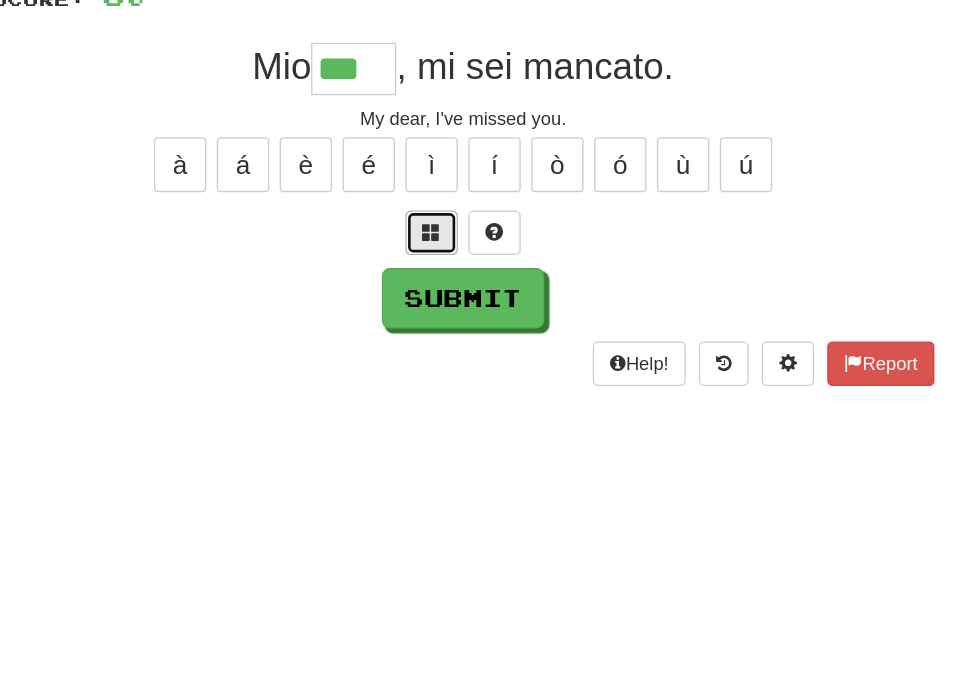 click at bounding box center [457, 178] 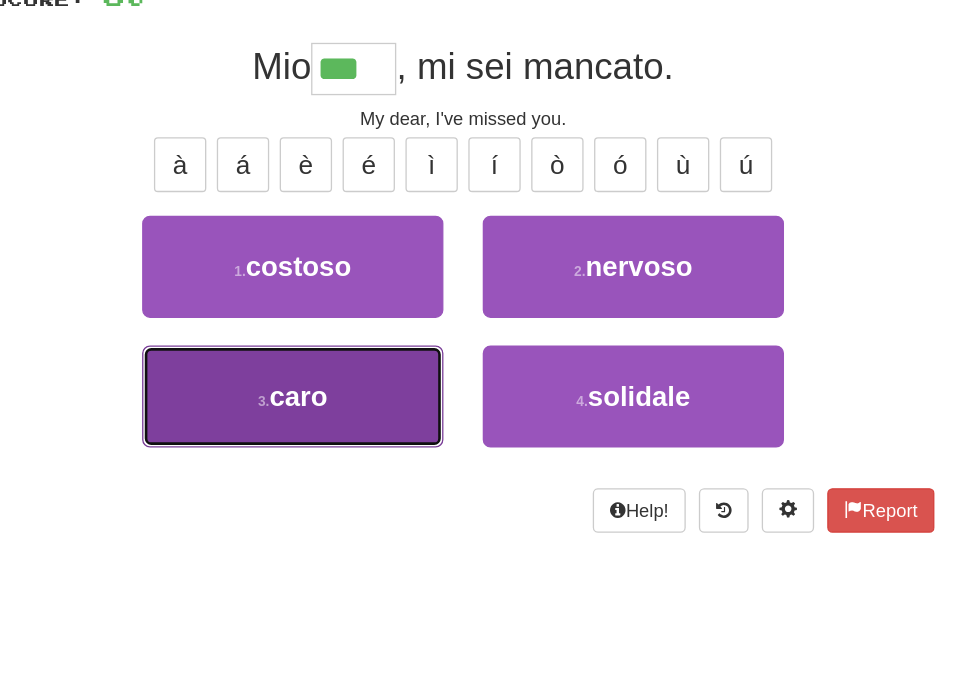 click on "3 .  caro" at bounding box center [351, 303] 